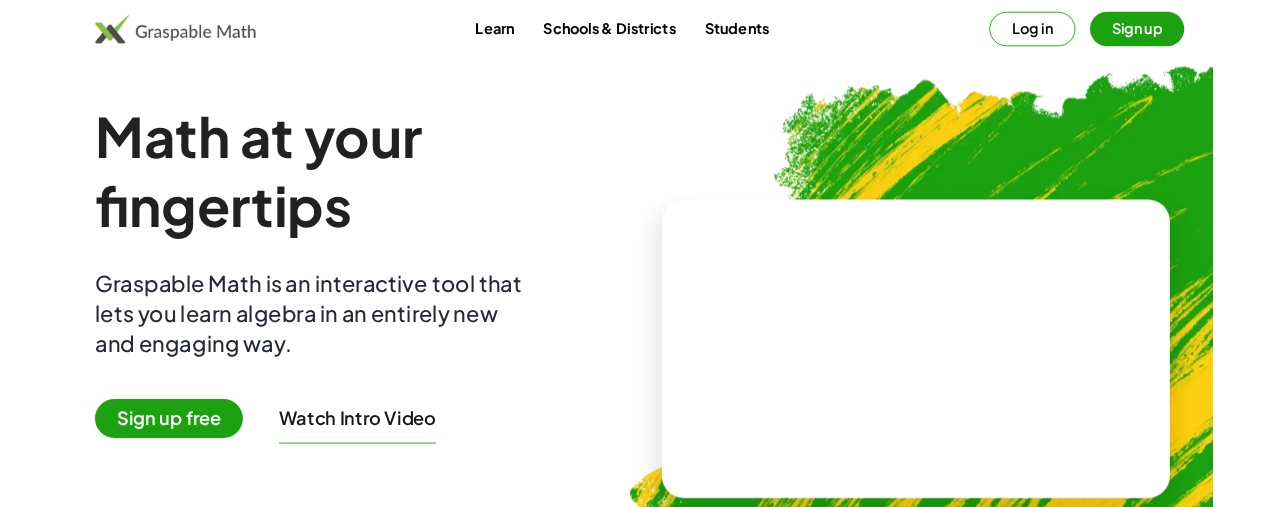 scroll, scrollTop: 0, scrollLeft: 0, axis: both 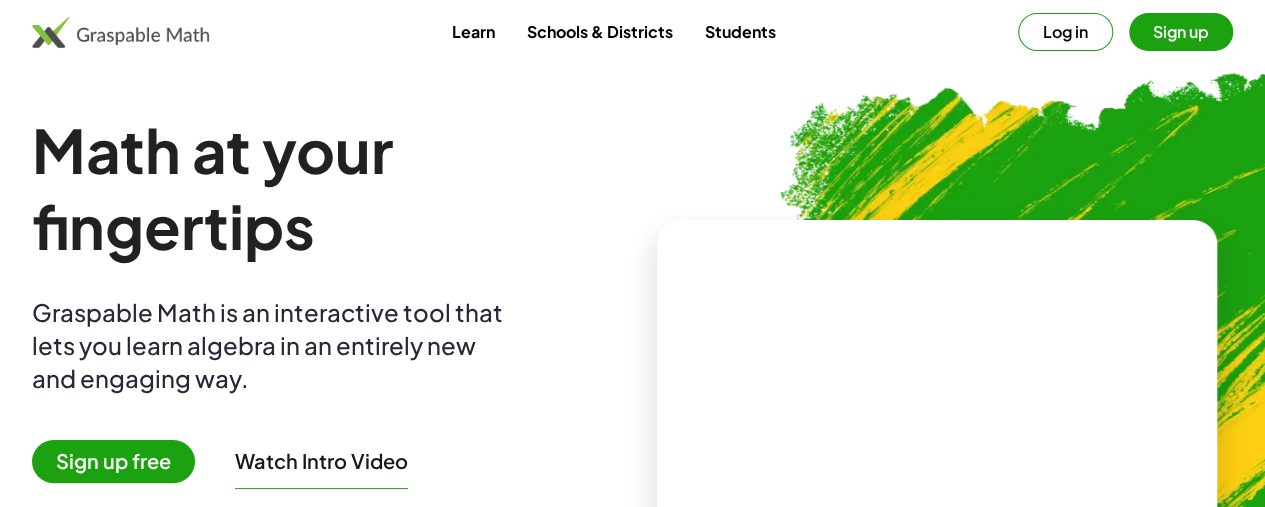 click on "Log in" at bounding box center [1065, 32] 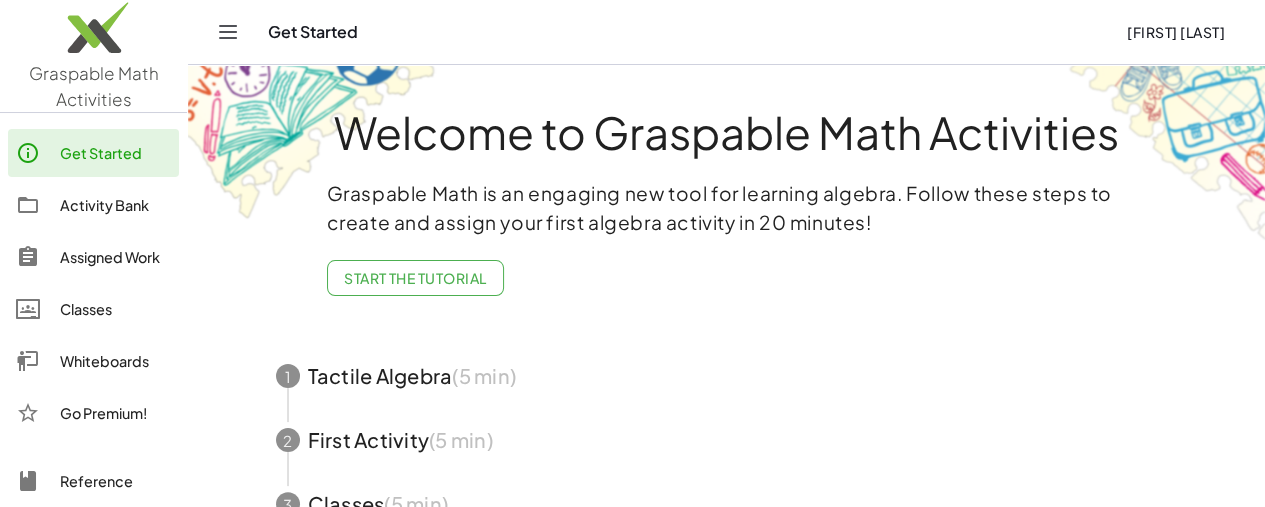 click on "Whiteboards" 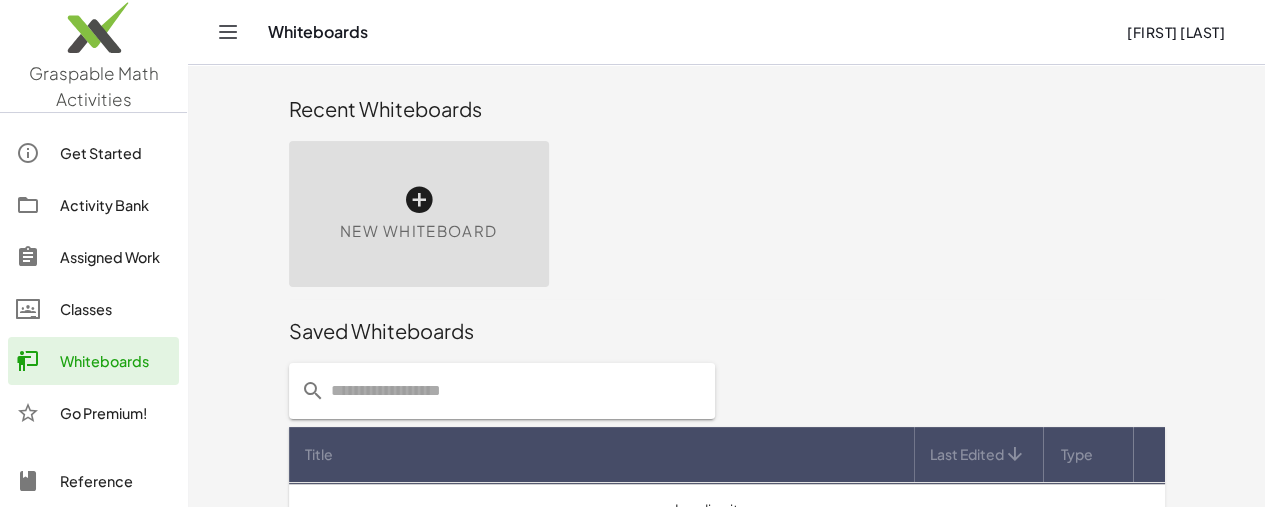 click on "New Whiteboard" at bounding box center (418, 231) 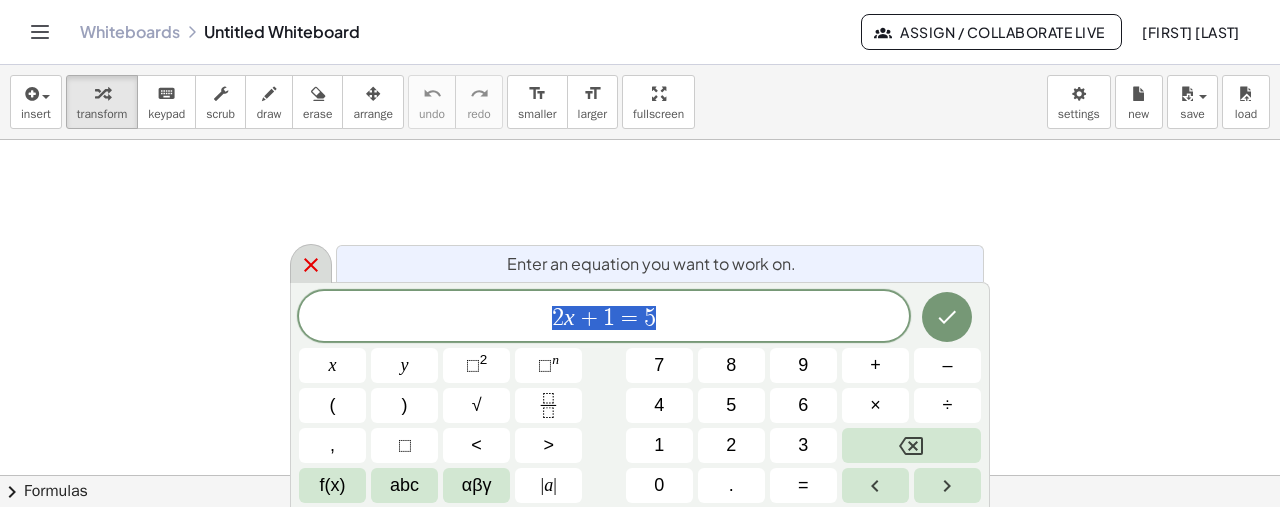 click 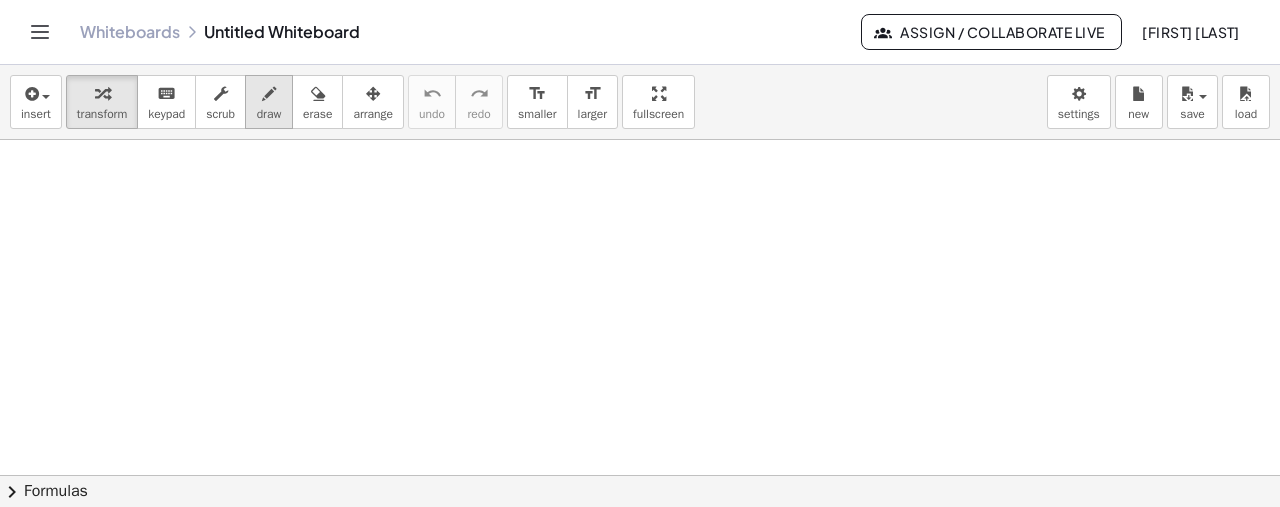 click at bounding box center (269, 94) 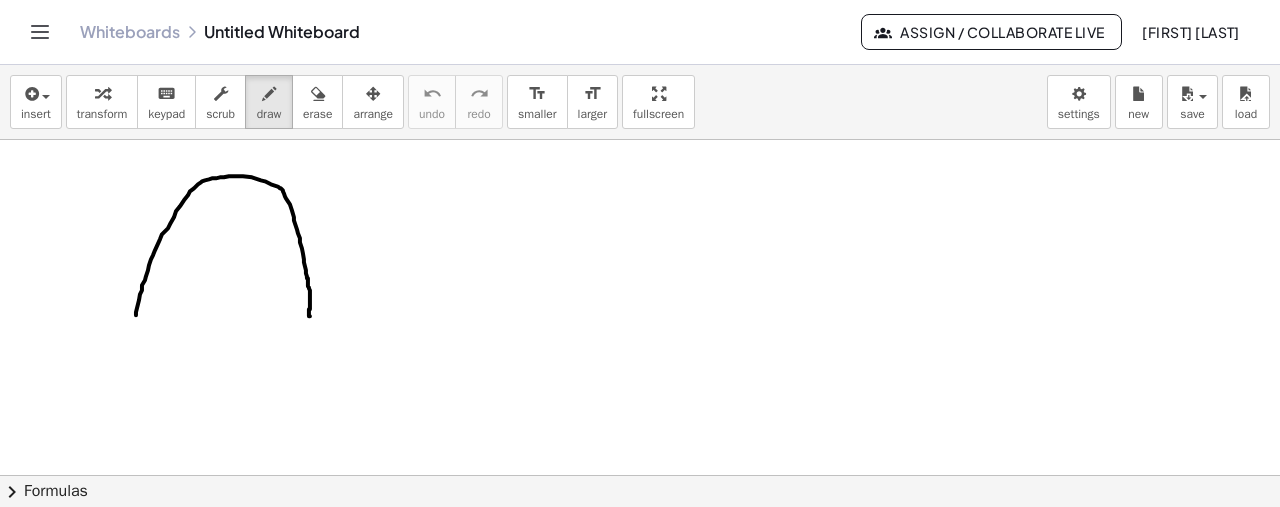 drag, startPoint x: 136, startPoint y: 314, endPoint x: 310, endPoint y: 315, distance: 174.00287 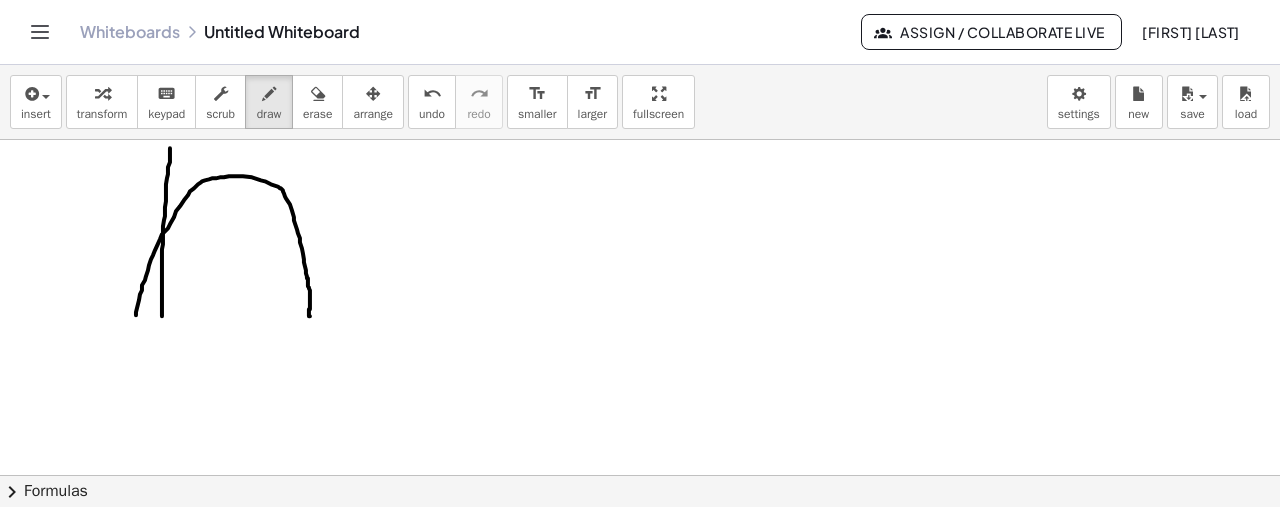 drag, startPoint x: 170, startPoint y: 147, endPoint x: 162, endPoint y: 315, distance: 168.19037 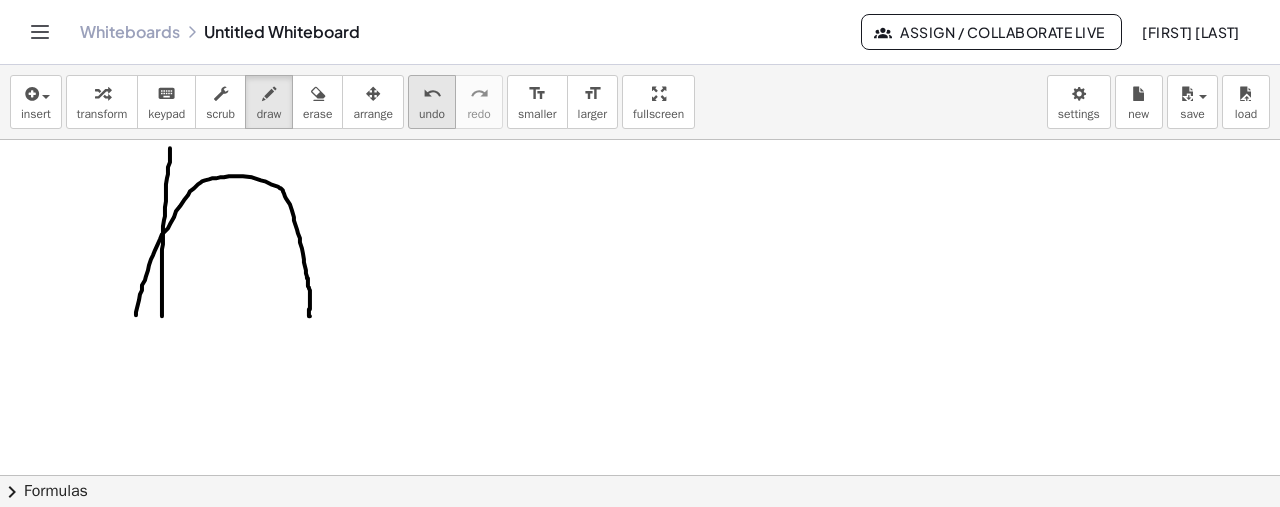 click on "undo" at bounding box center [432, 114] 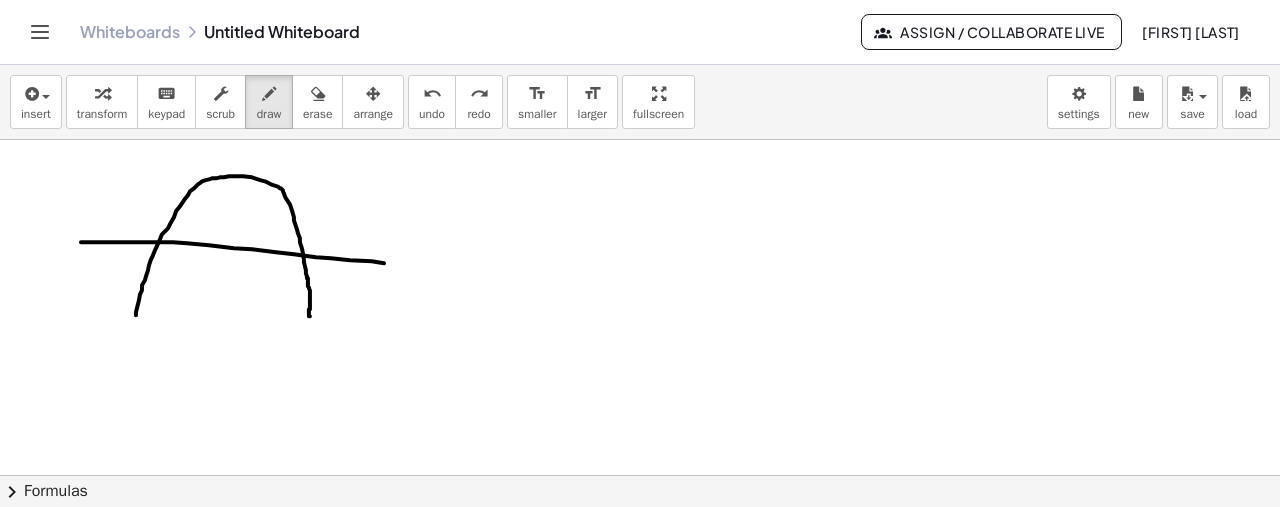 drag, startPoint x: 81, startPoint y: 241, endPoint x: 442, endPoint y: 267, distance: 361.9351 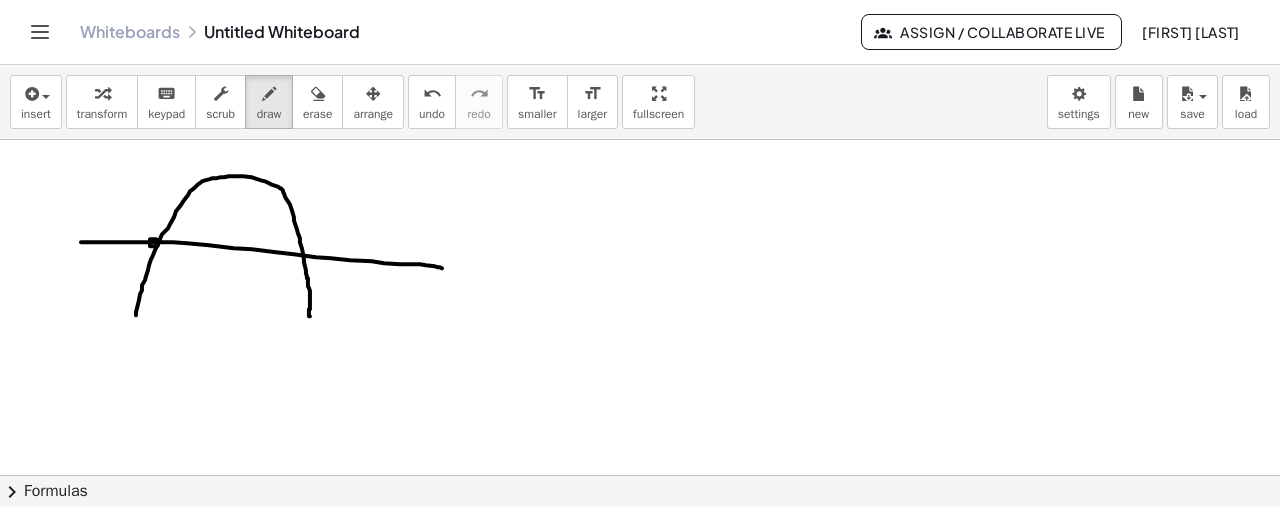 click at bounding box center (640, 476) 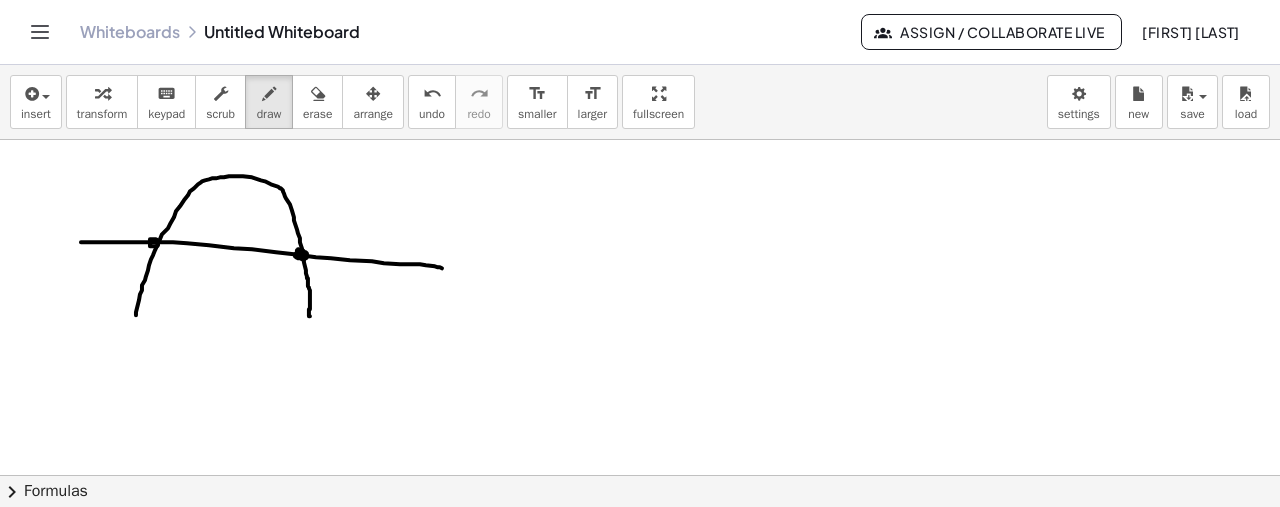 click at bounding box center [640, 476] 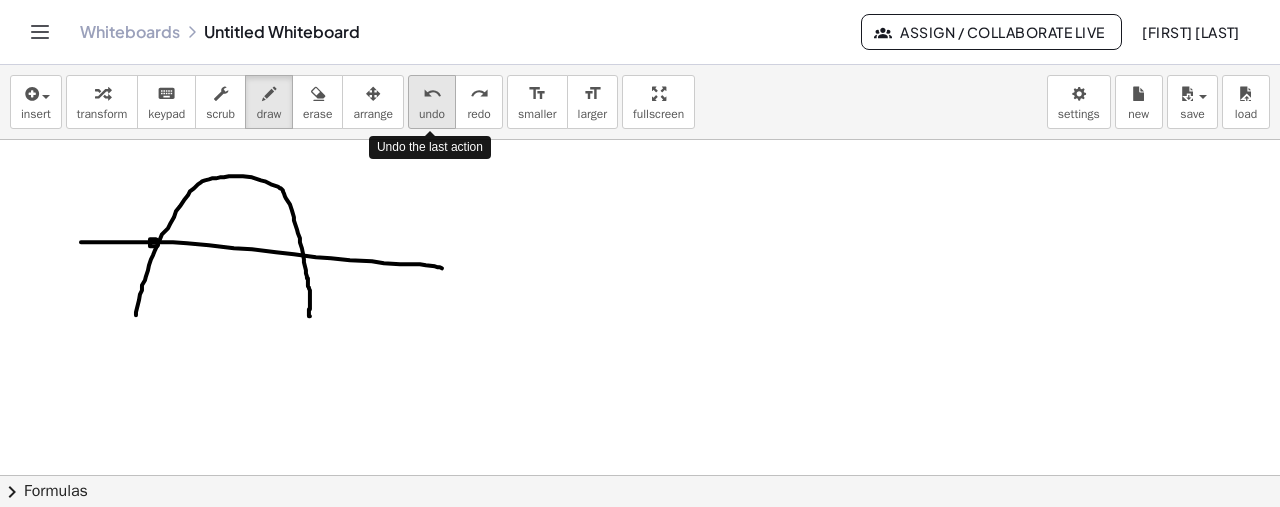 click on "undo" at bounding box center [432, 114] 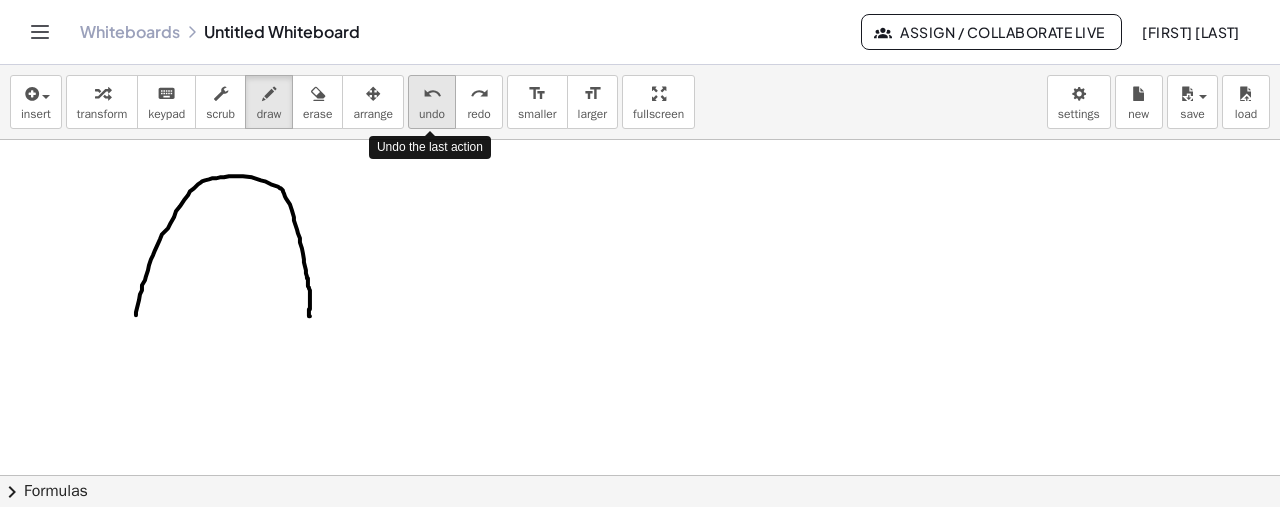 click on "undo" at bounding box center [432, 114] 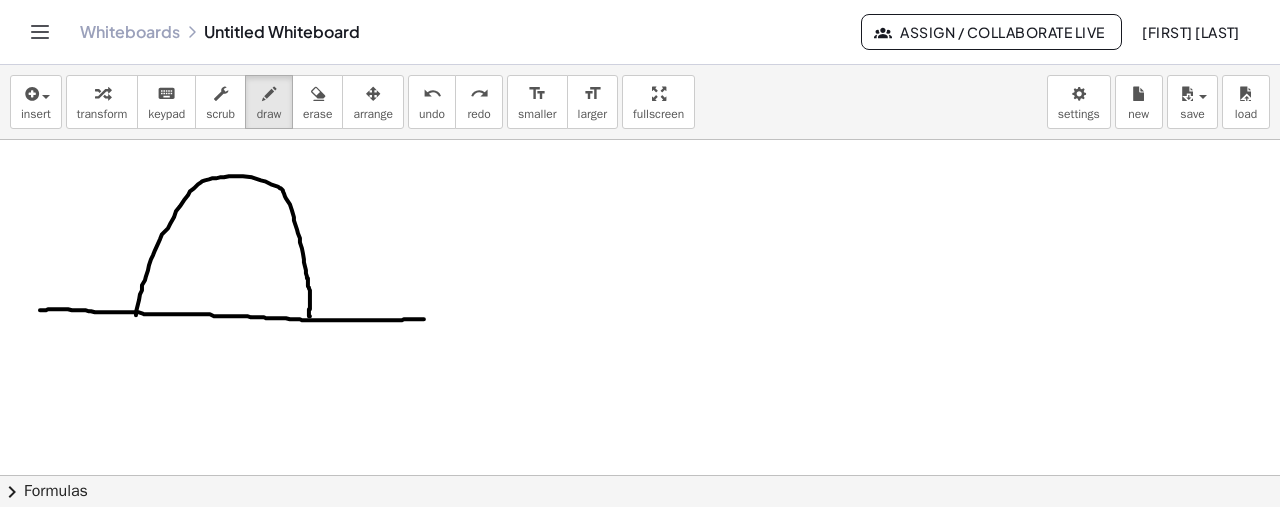 drag, startPoint x: 40, startPoint y: 309, endPoint x: 433, endPoint y: 316, distance: 393.06235 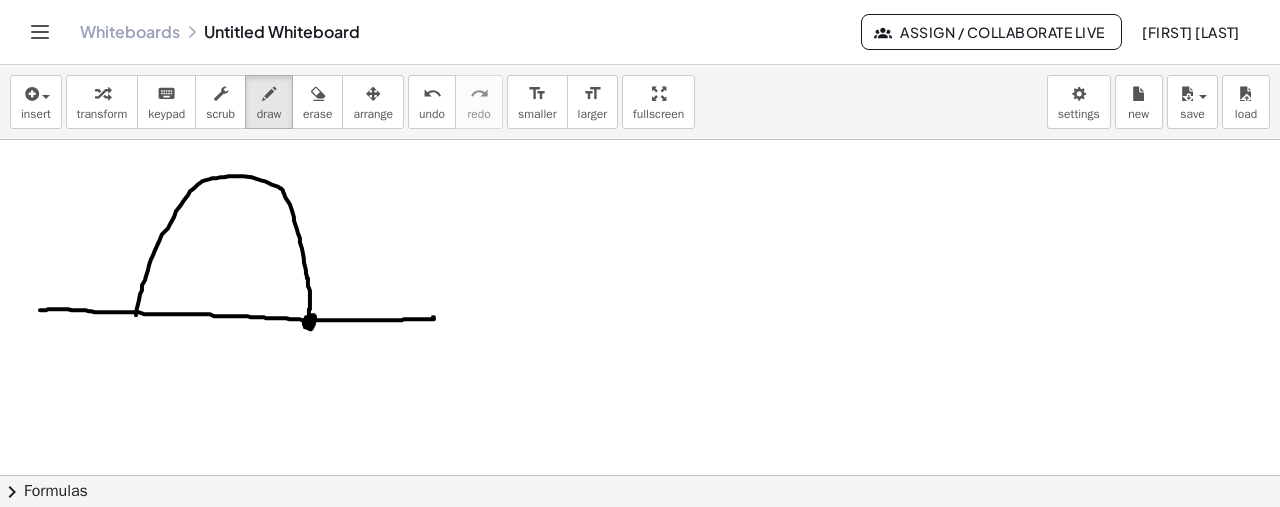 click at bounding box center [640, 476] 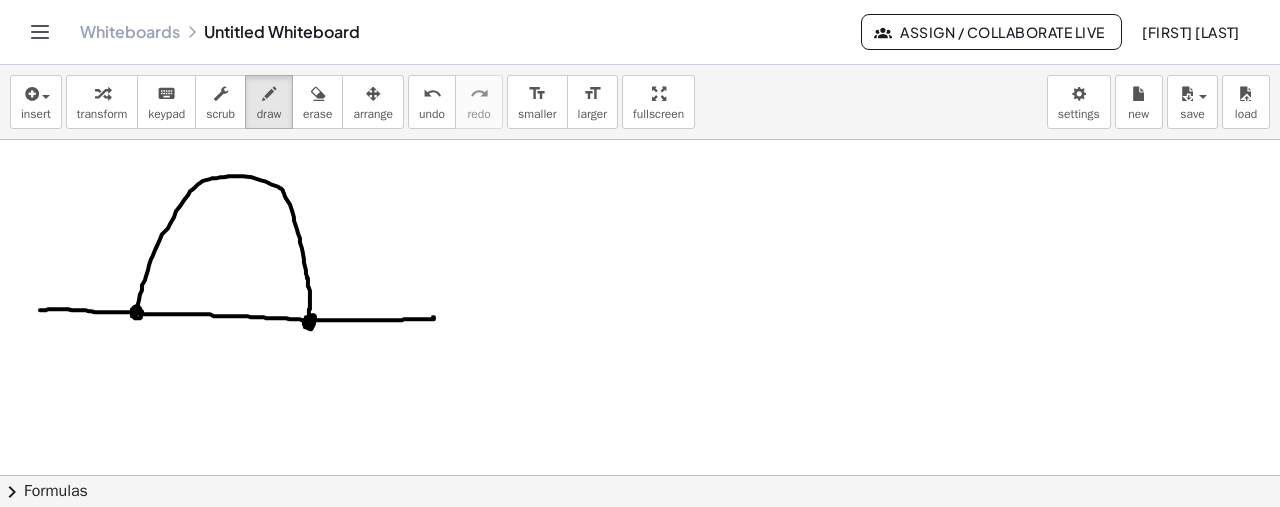 click at bounding box center [640, 476] 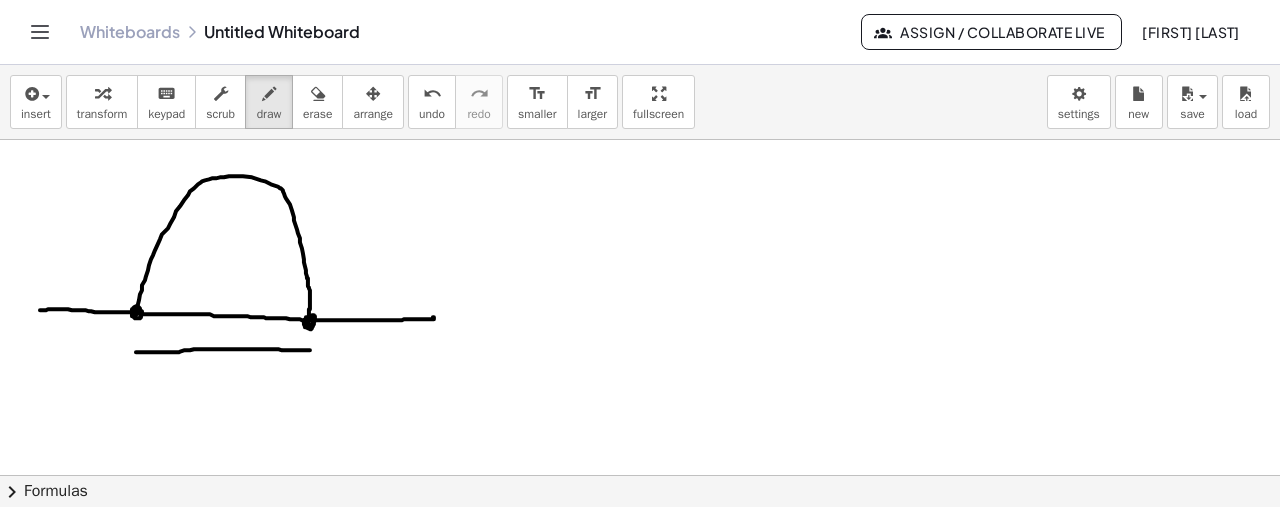 drag, startPoint x: 136, startPoint y: 351, endPoint x: 309, endPoint y: 349, distance: 173.01157 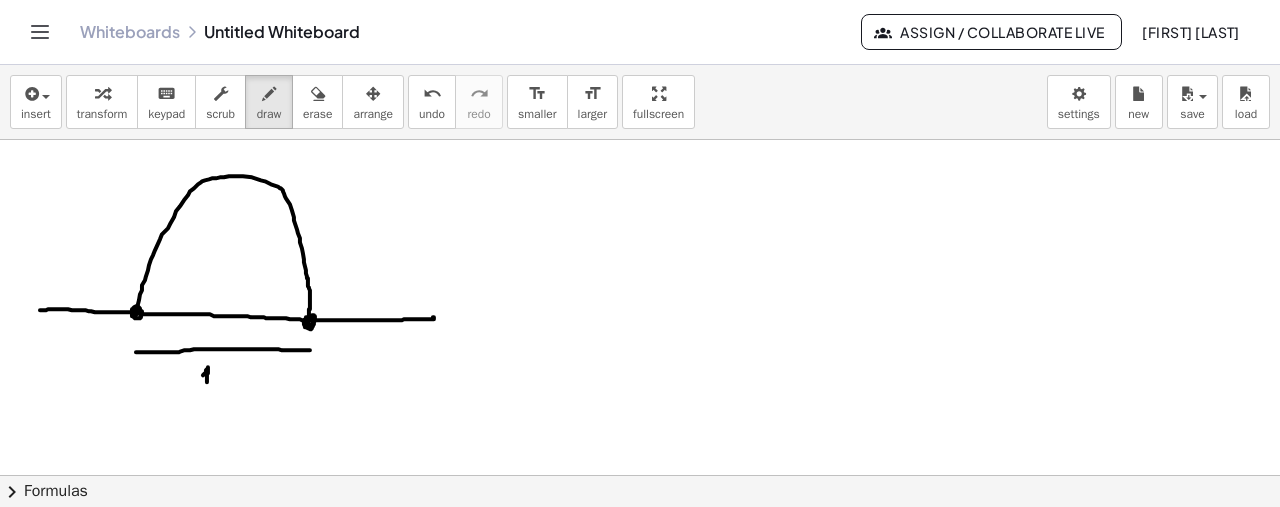 drag, startPoint x: 203, startPoint y: 374, endPoint x: 206, endPoint y: 389, distance: 15.297058 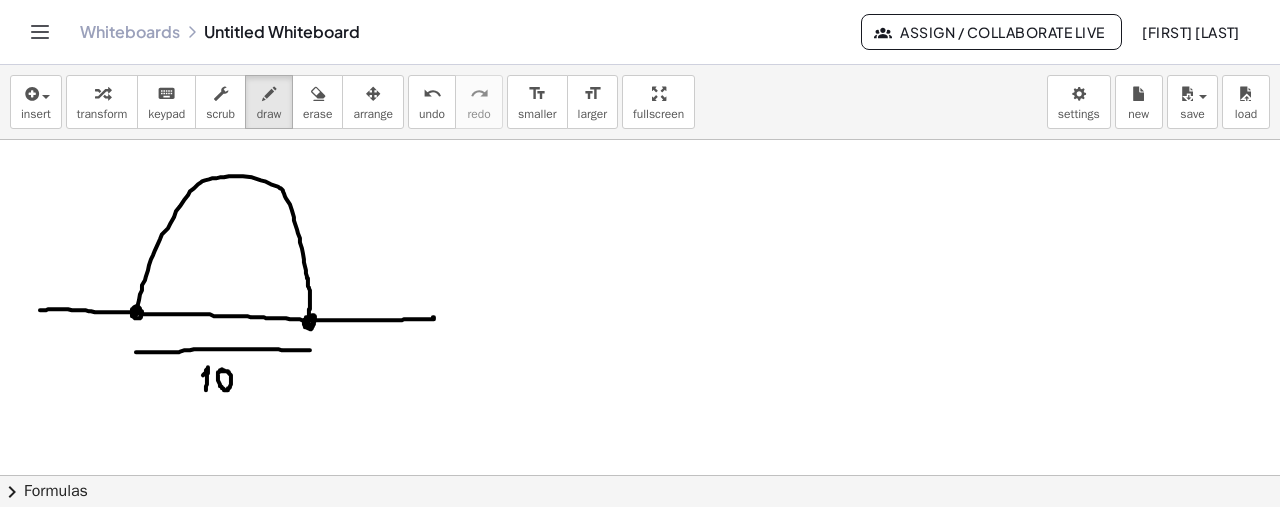 click at bounding box center [640, 476] 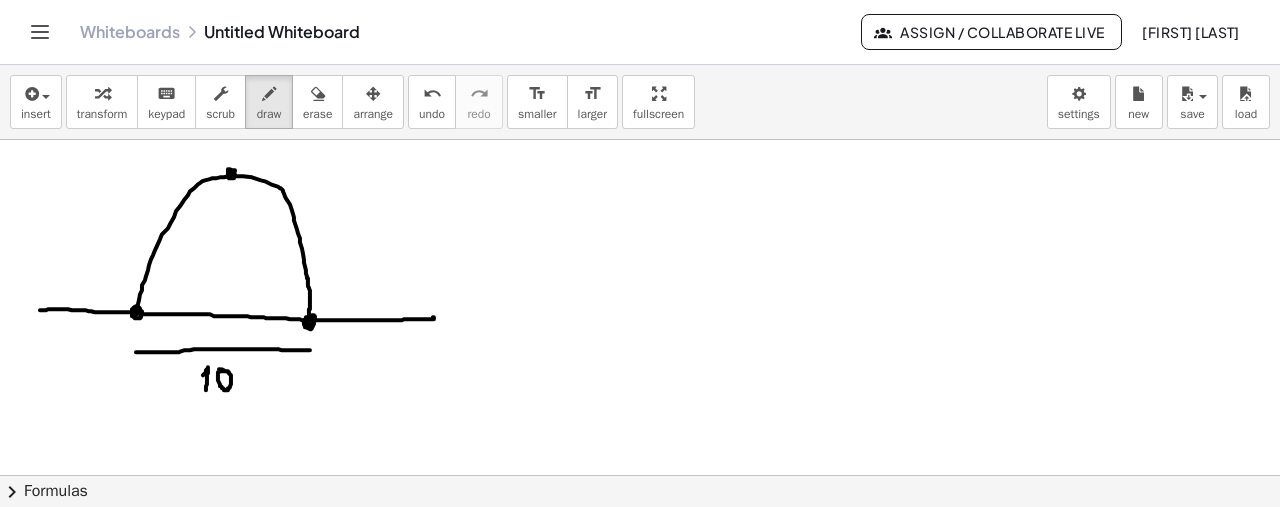 click at bounding box center (640, 476) 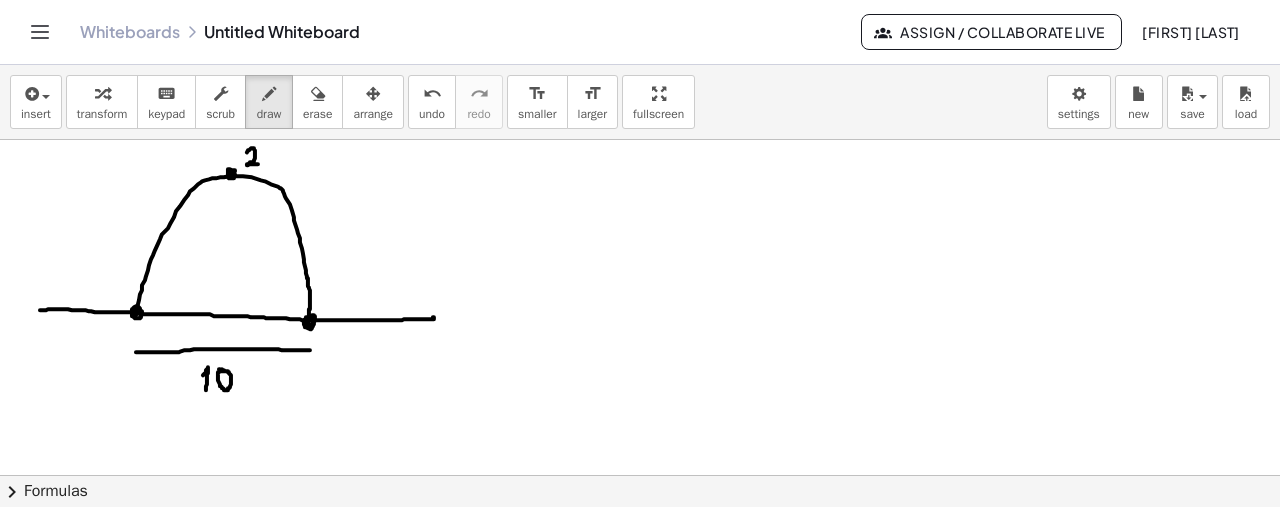 drag, startPoint x: 247, startPoint y: 151, endPoint x: 258, endPoint y: 163, distance: 16.27882 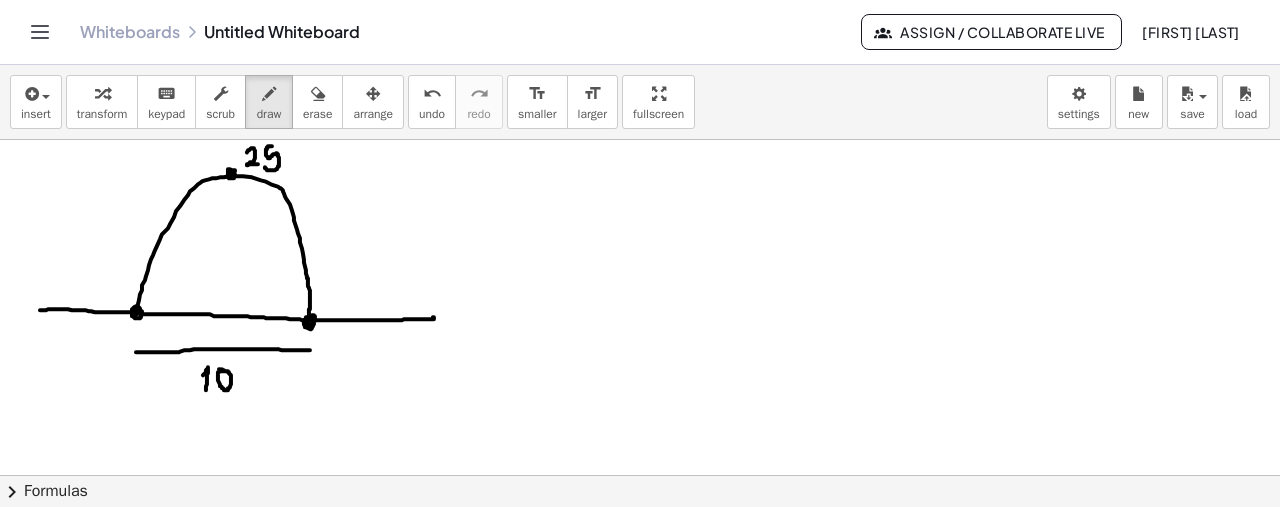 drag, startPoint x: 272, startPoint y: 145, endPoint x: 265, endPoint y: 165, distance: 21.189621 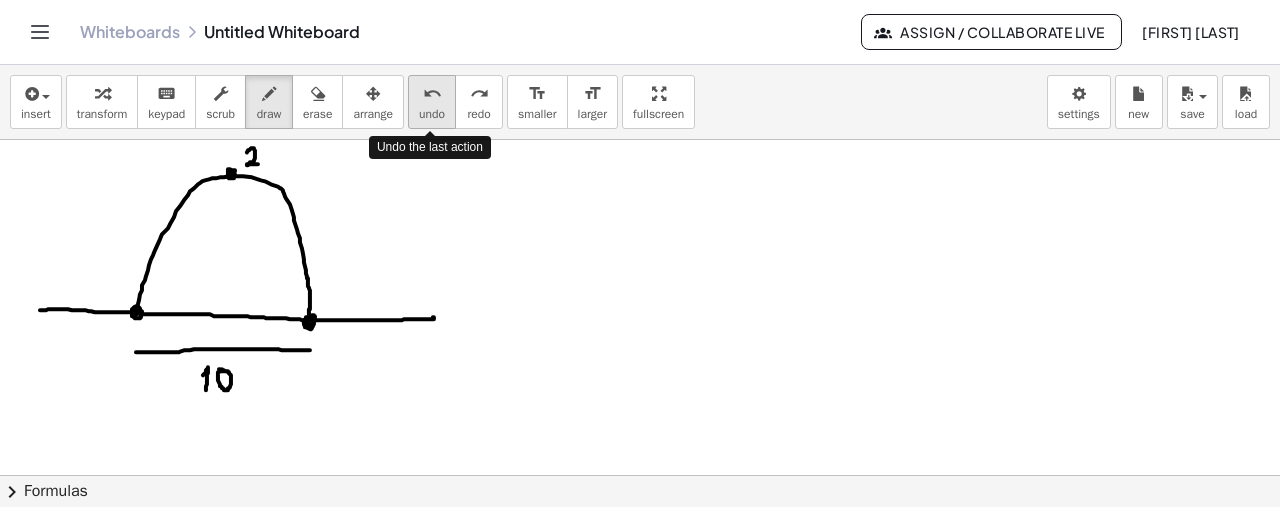 click on "undo" at bounding box center [432, 114] 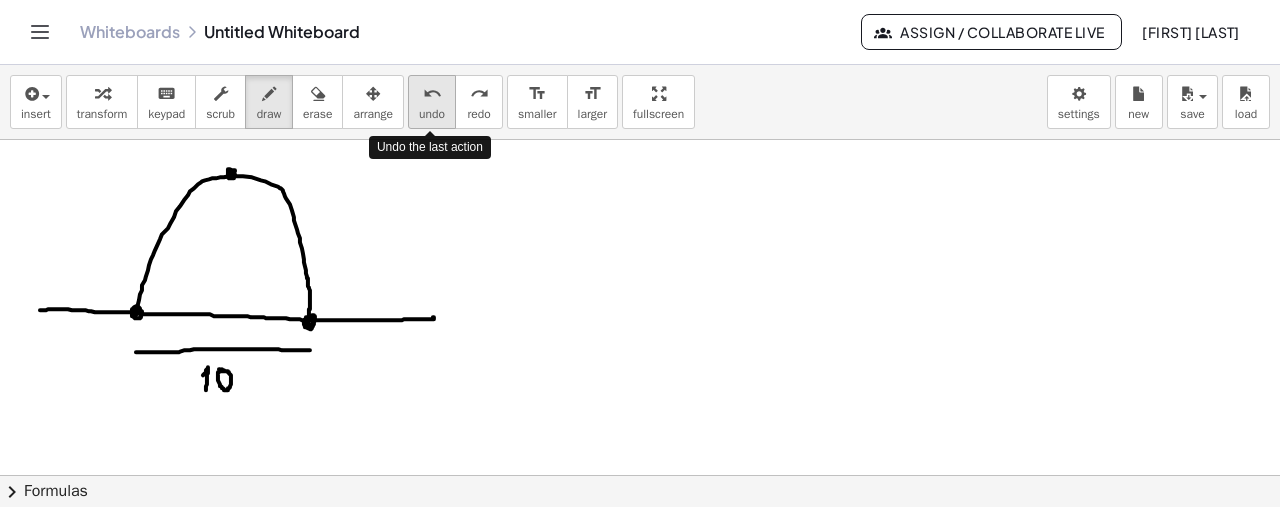 click on "undo" at bounding box center (432, 114) 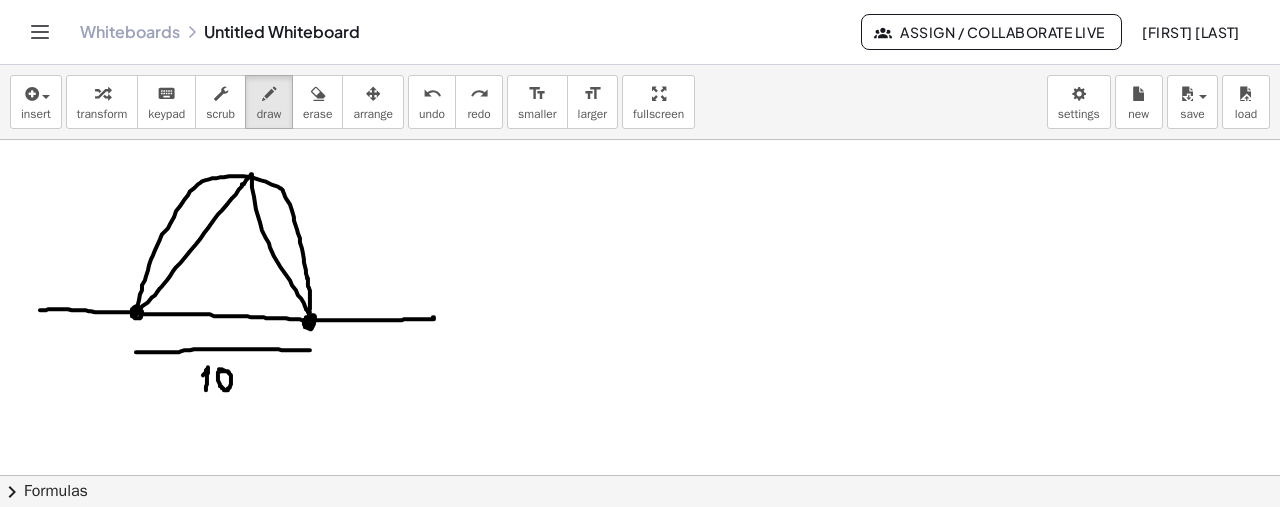 drag, startPoint x: 138, startPoint y: 311, endPoint x: 310, endPoint y: 312, distance: 172.00291 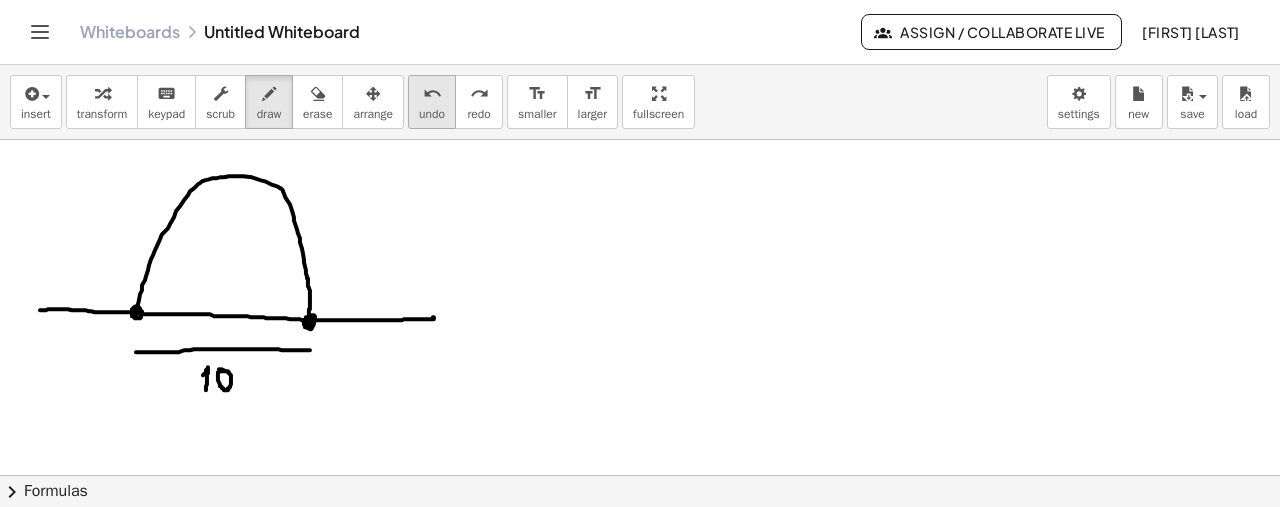click on "undo" at bounding box center [432, 93] 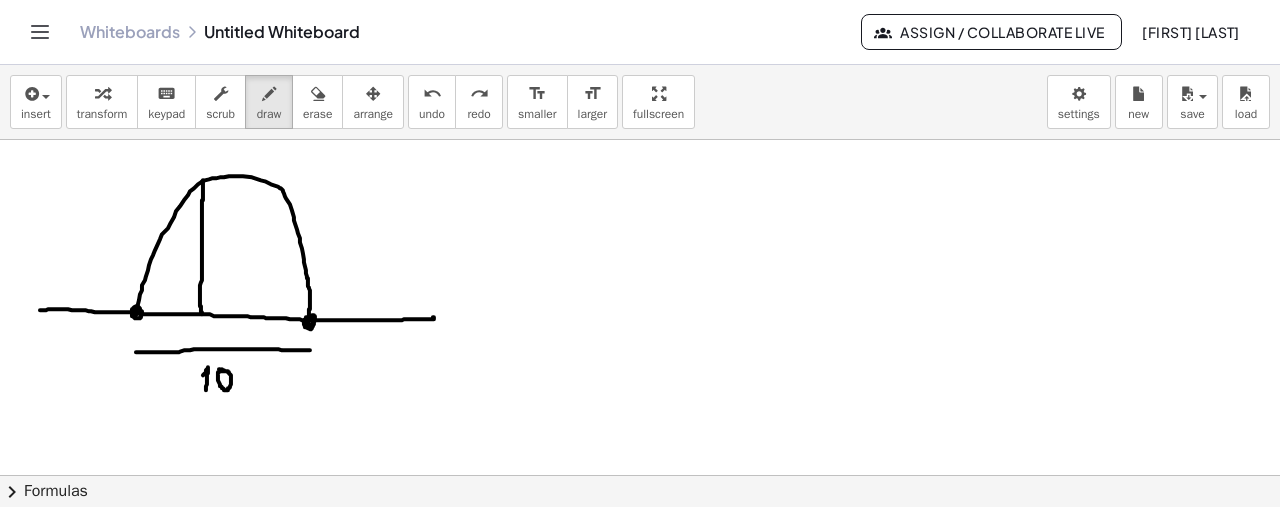 drag, startPoint x: 203, startPoint y: 179, endPoint x: 202, endPoint y: 312, distance: 133.00375 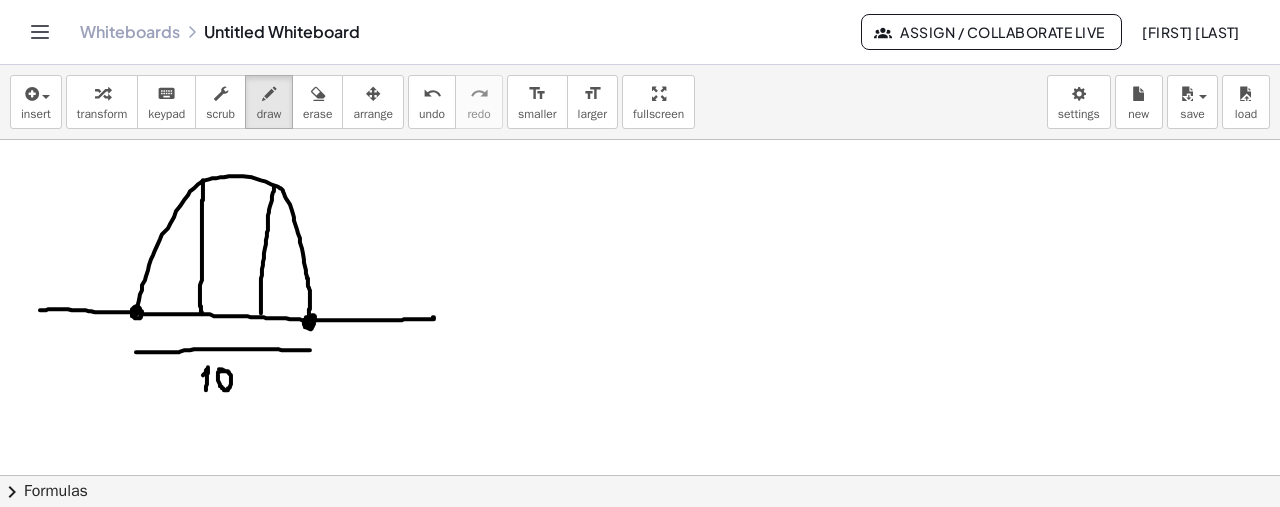 drag, startPoint x: 274, startPoint y: 186, endPoint x: 261, endPoint y: 312, distance: 126.66886 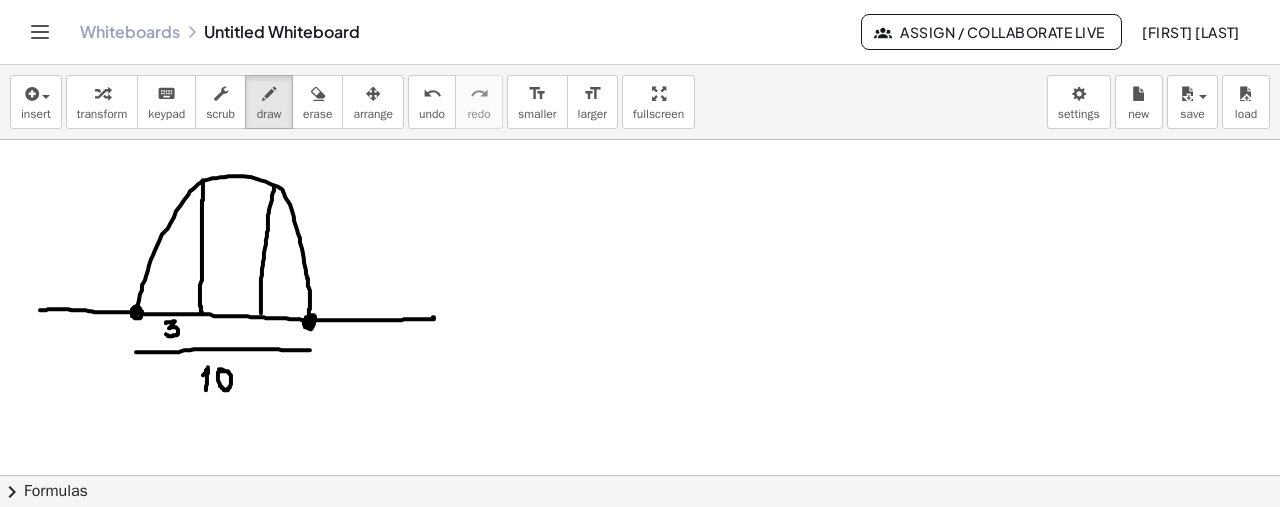 drag, startPoint x: 166, startPoint y: 322, endPoint x: 165, endPoint y: 333, distance: 11.045361 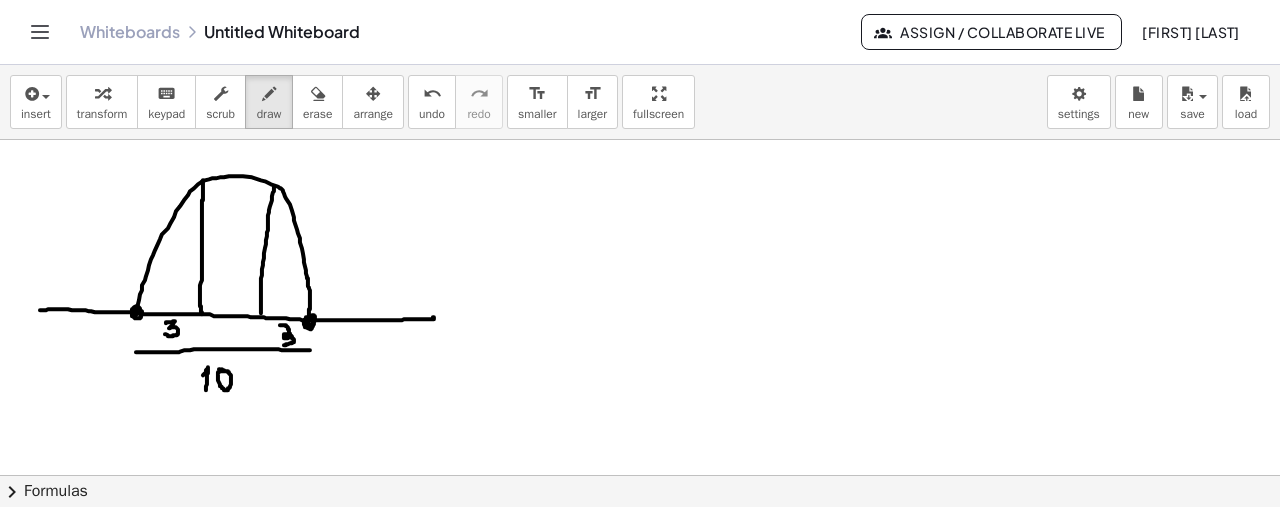 drag, startPoint x: 280, startPoint y: 324, endPoint x: 284, endPoint y: 343, distance: 19.416489 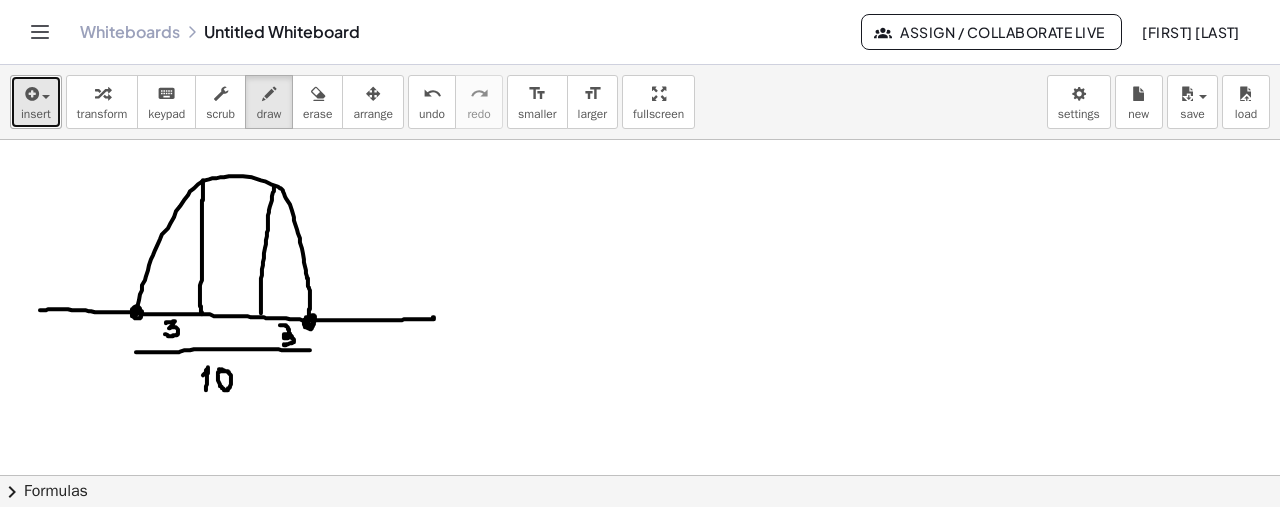 click on "insert" at bounding box center (36, 114) 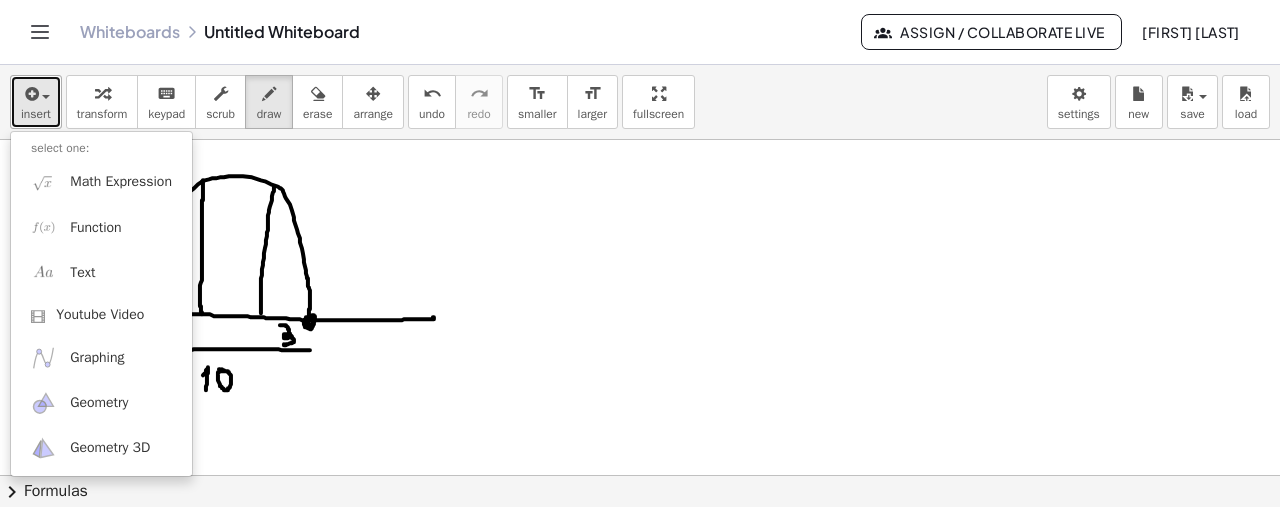 click at bounding box center (36, 93) 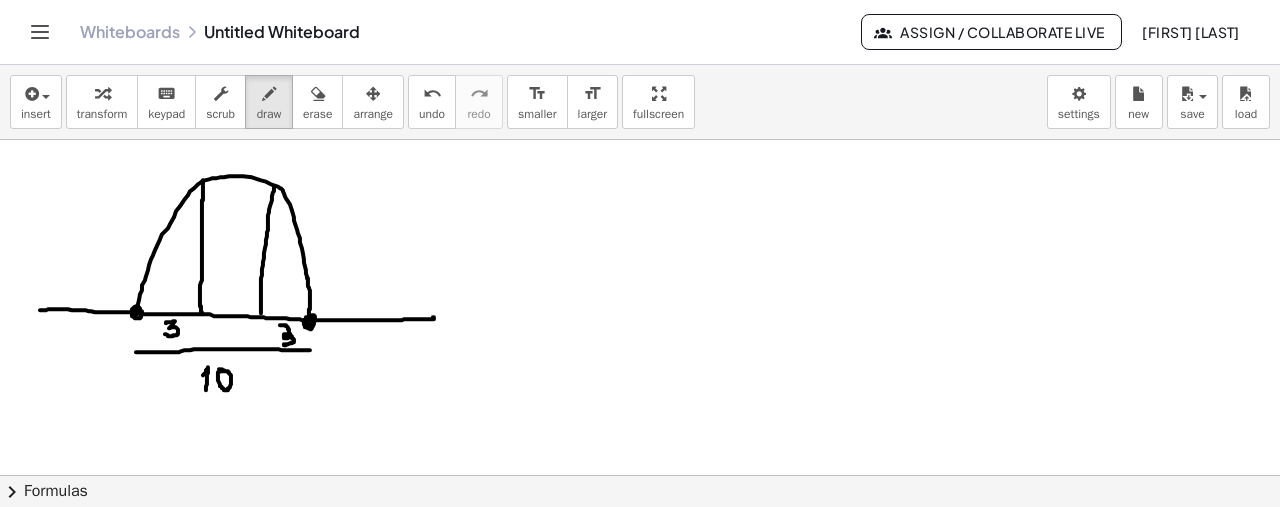 click on "insert select one: Math Expression Function Text Youtube Video Graphing Geometry Geometry 3D transform keyboard keypad scrub draw erase arrange undo undo redo redo format_size smaller format_size larger fullscreen load   save new settings" at bounding box center [640, 102] 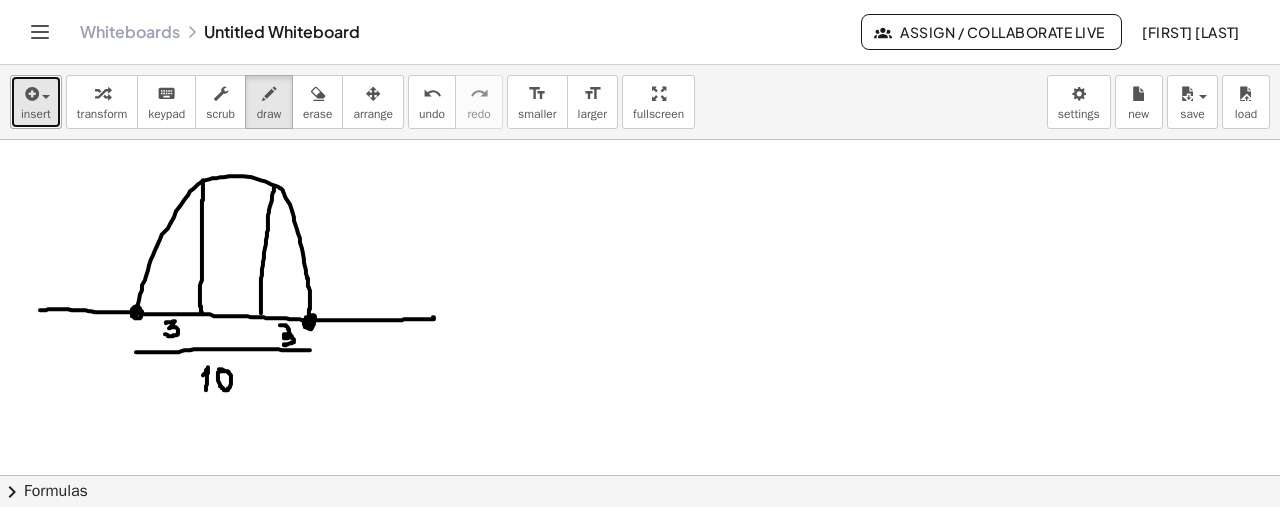 click on "insert" at bounding box center (36, 102) 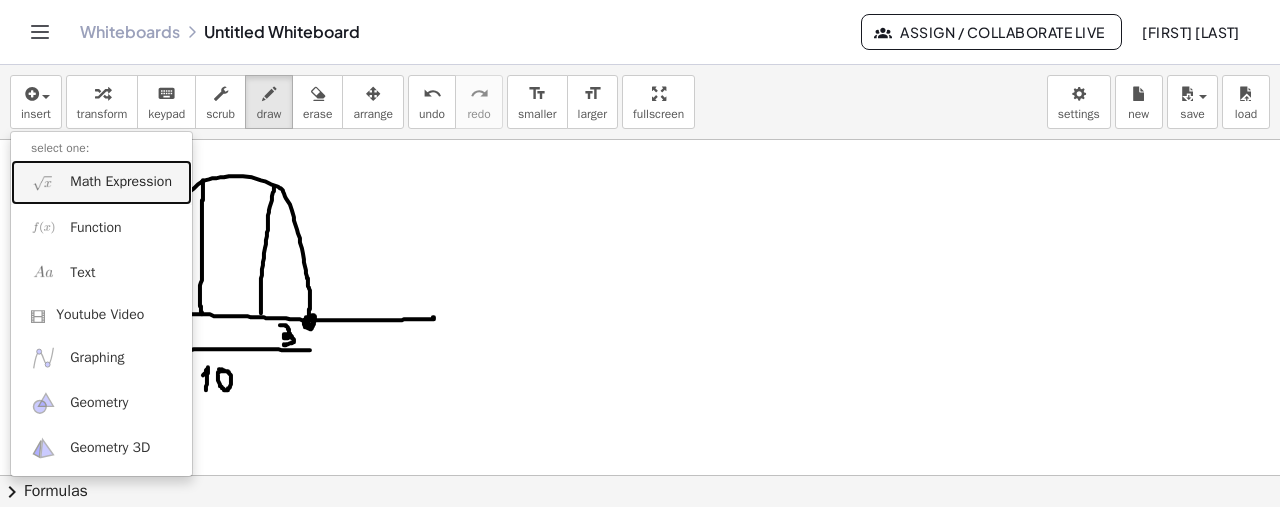 click on "Math Expression" at bounding box center (101, 182) 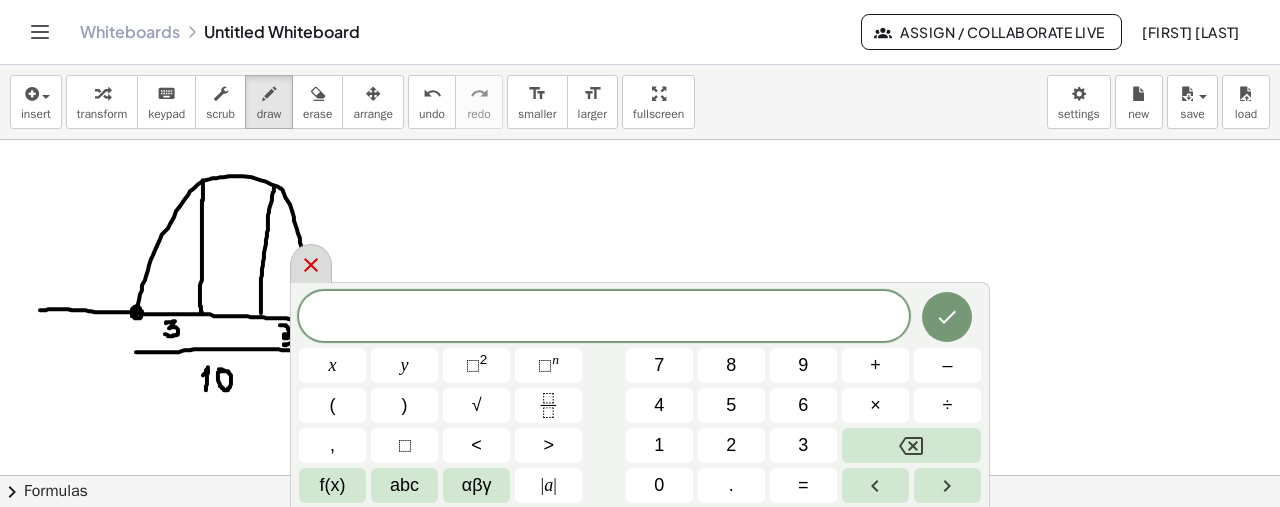 click 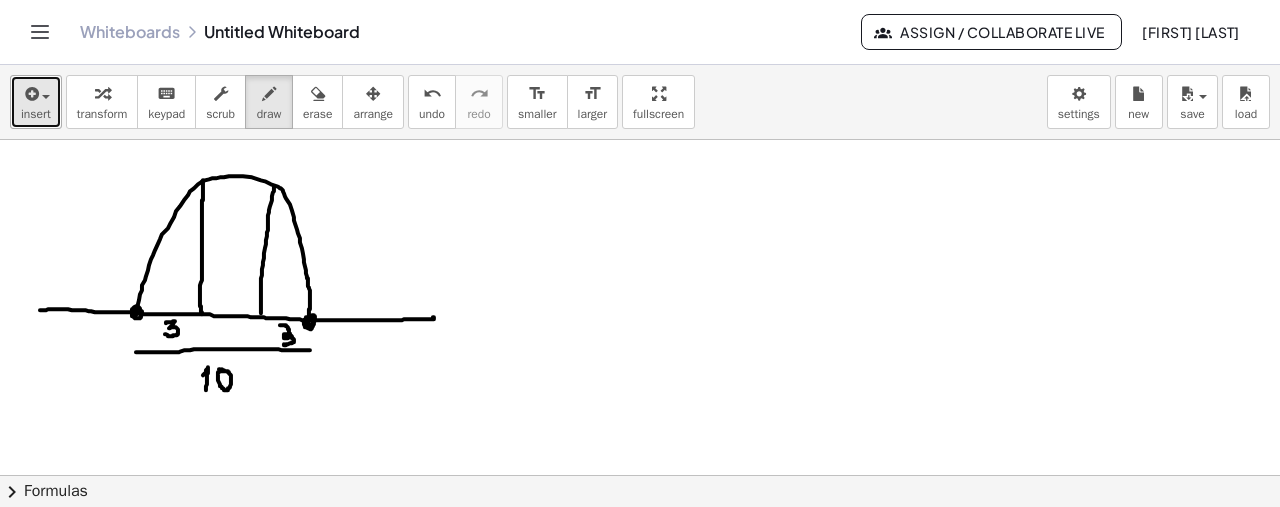 click on "insert" at bounding box center [36, 102] 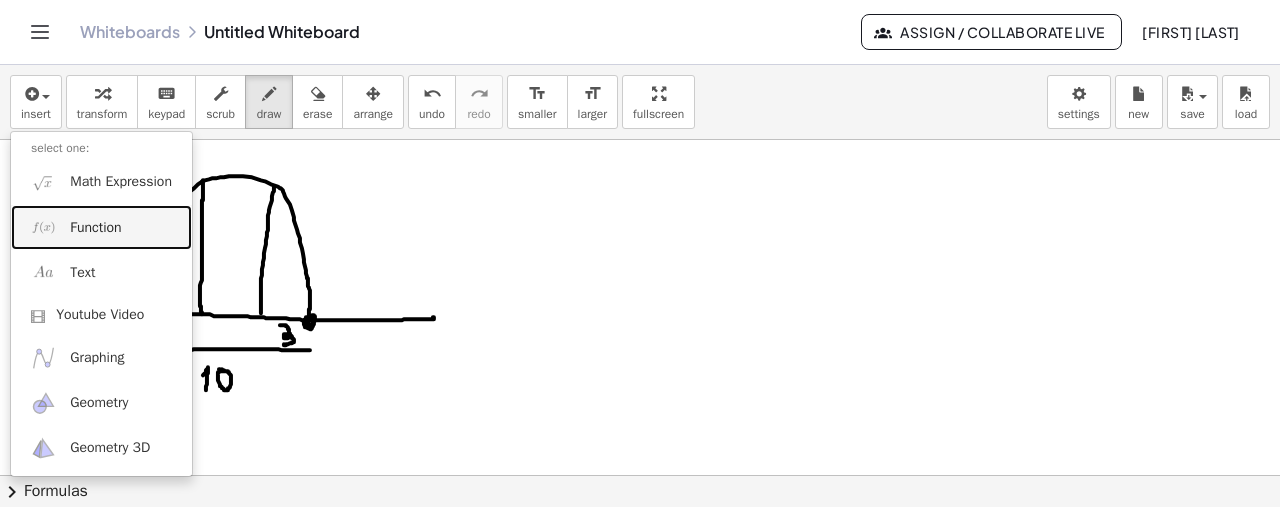 click on "Function" at bounding box center (101, 227) 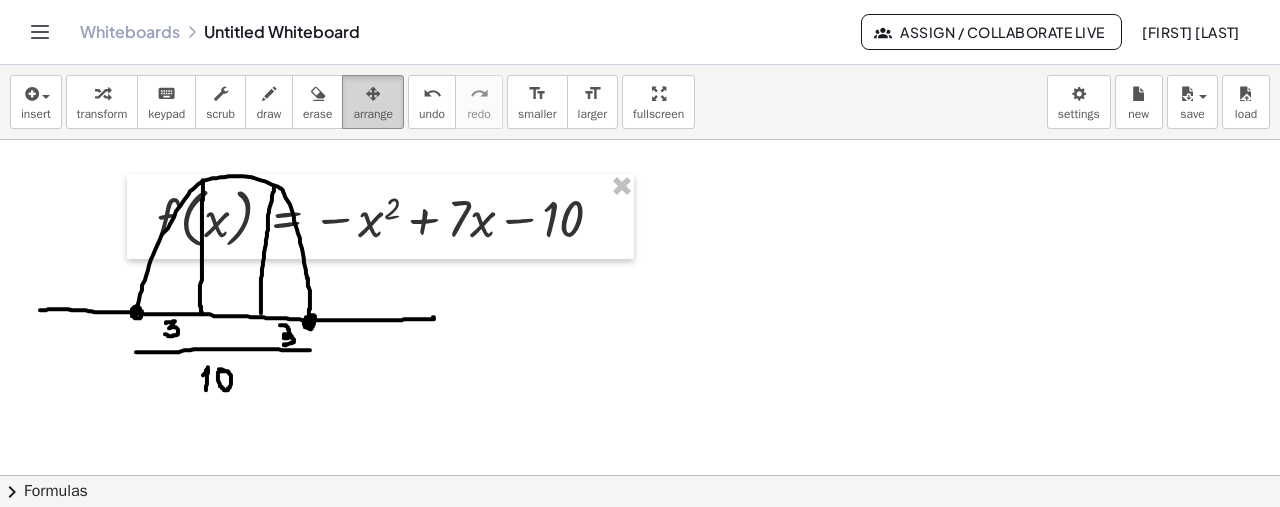 click on "arrange" at bounding box center [373, 114] 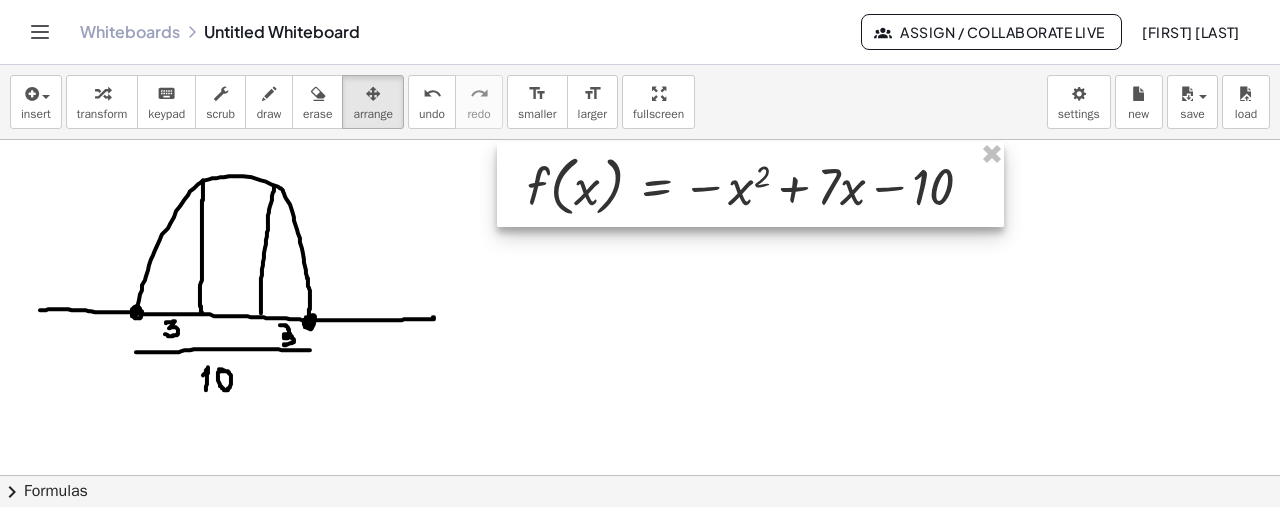 drag, startPoint x: 417, startPoint y: 226, endPoint x: 792, endPoint y: 193, distance: 376.4492 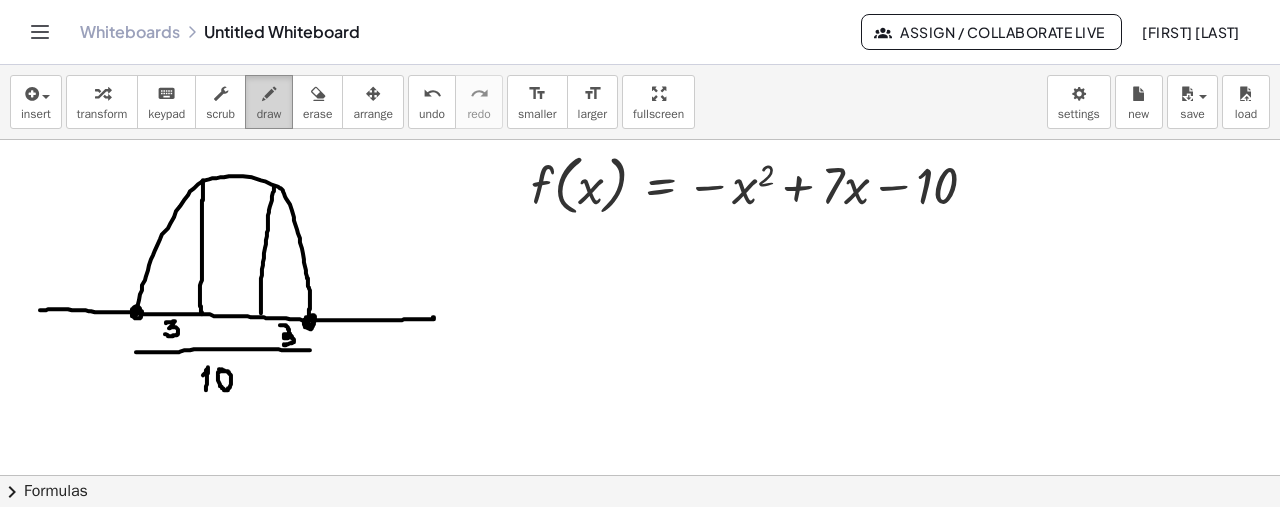 click at bounding box center (269, 93) 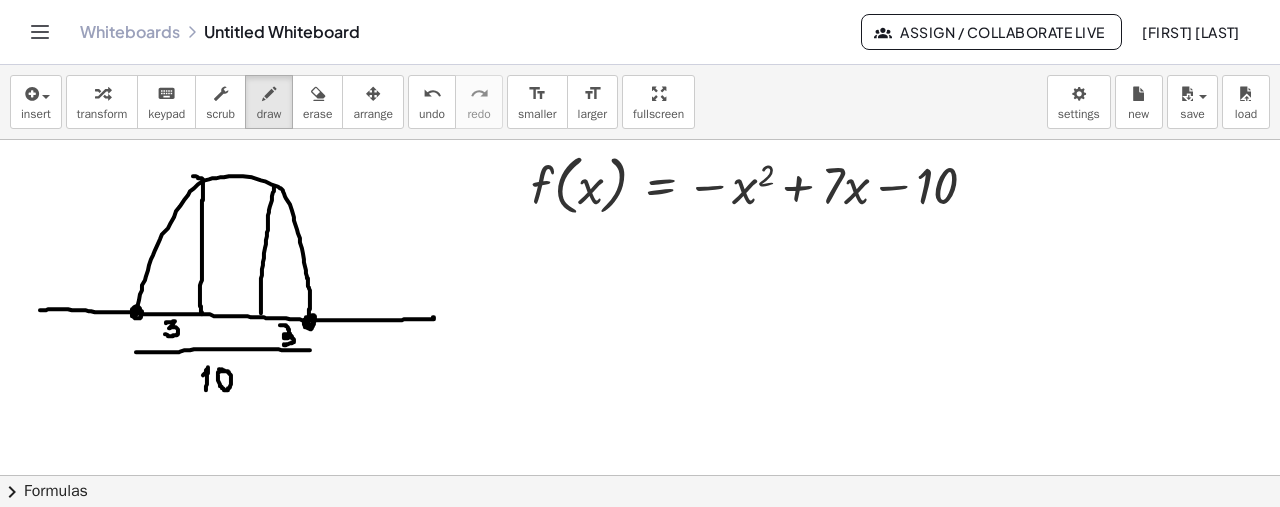 drag, startPoint x: 193, startPoint y: 175, endPoint x: 208, endPoint y: 179, distance: 15.524175 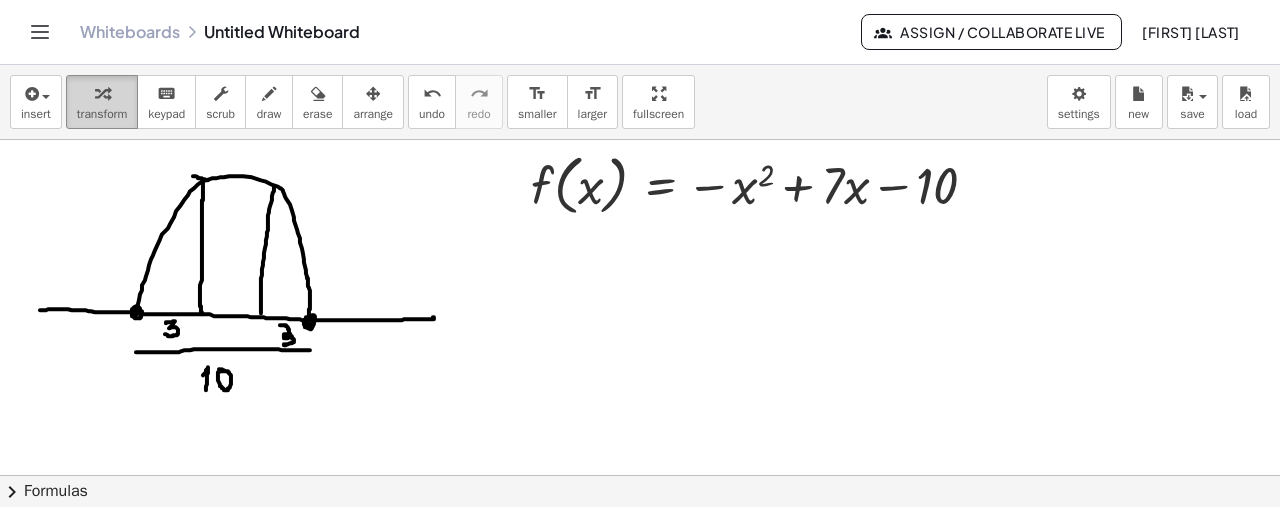 click at bounding box center (102, 93) 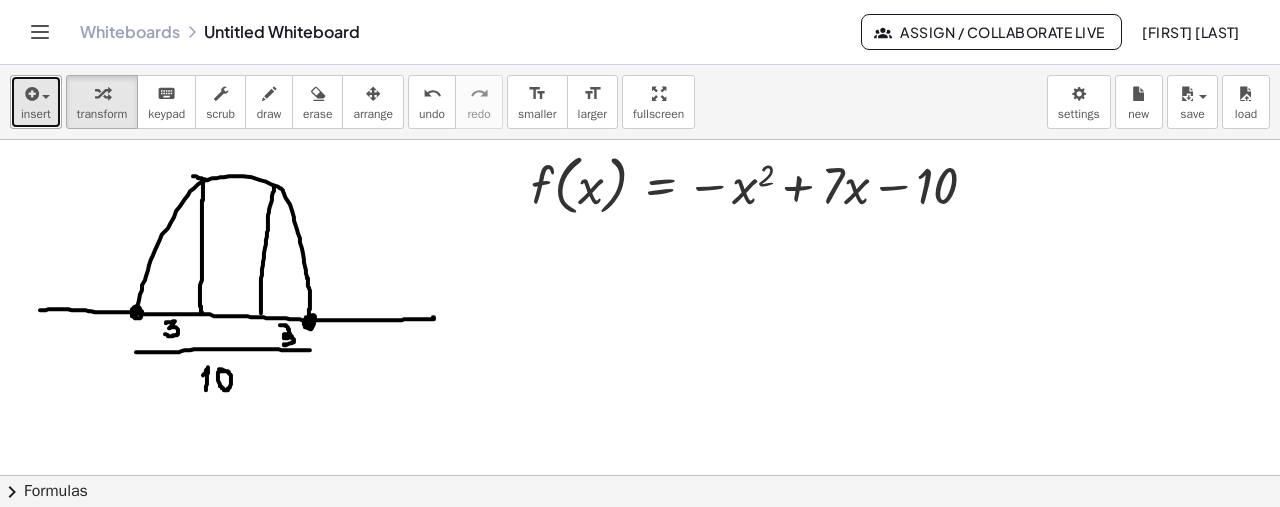 click on "insert" at bounding box center (36, 102) 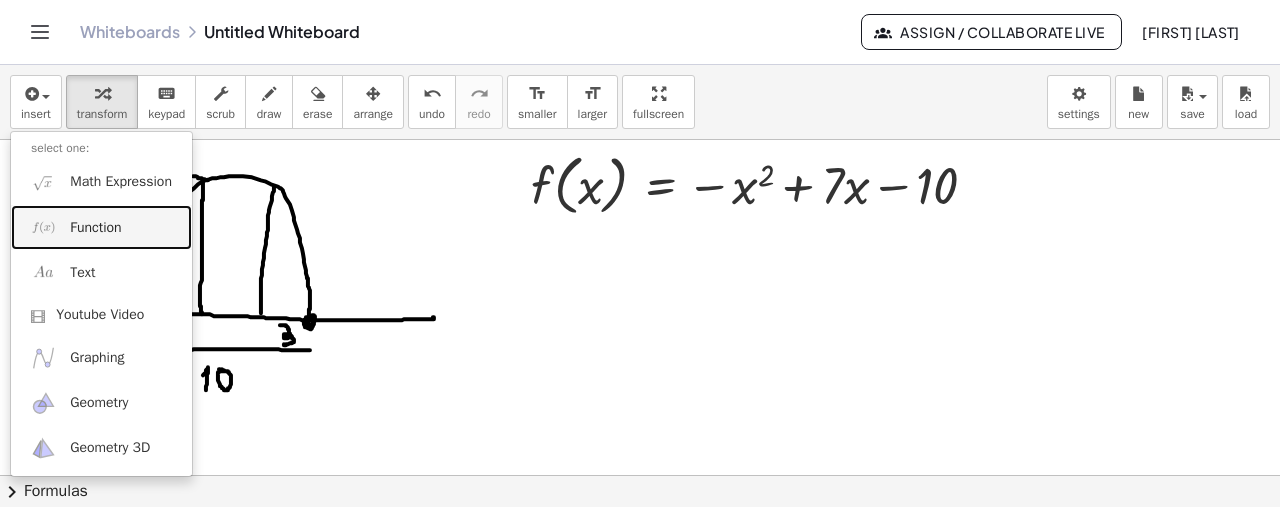 click on "Function" at bounding box center (101, 227) 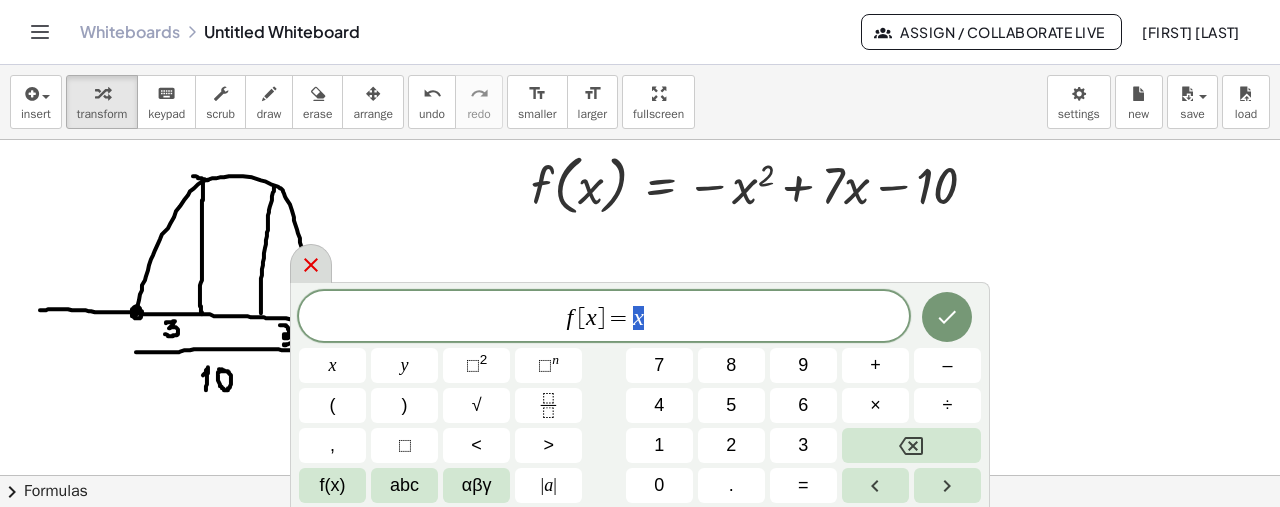 click 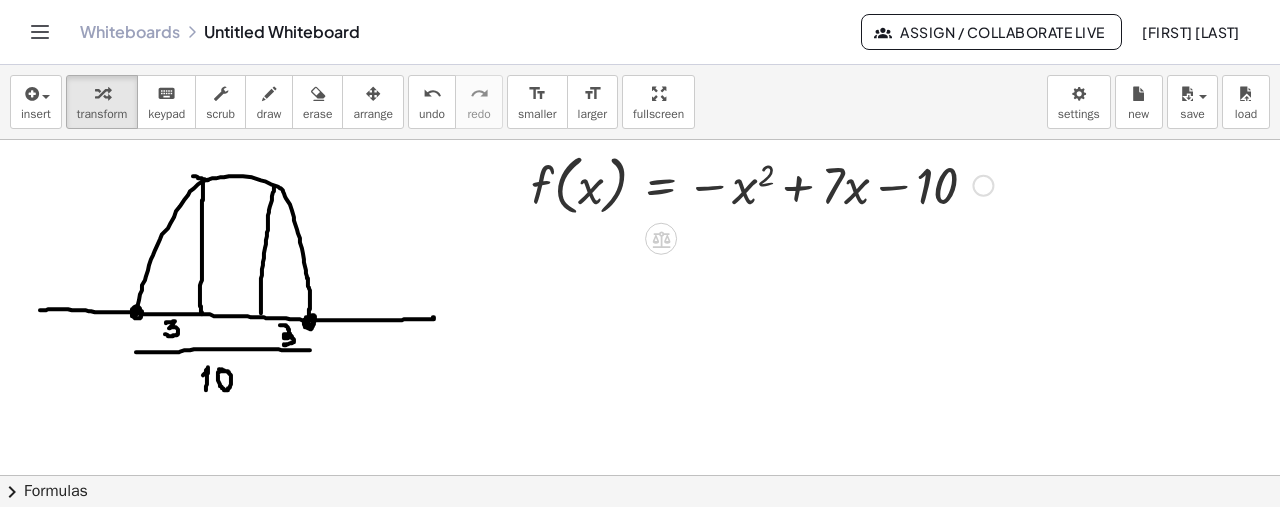 click at bounding box center (983, 185) 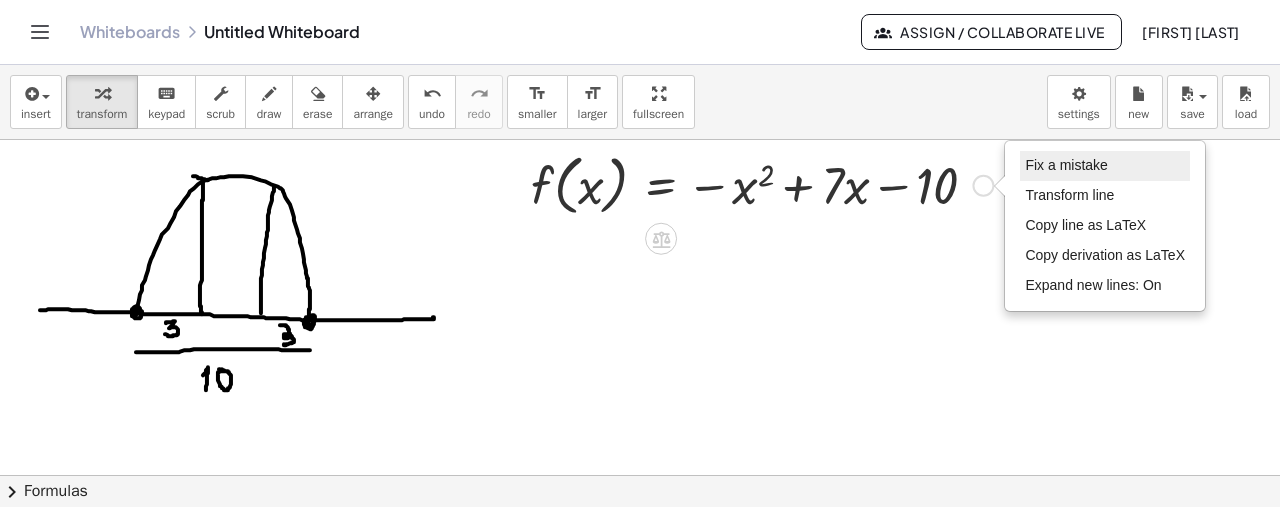 click on "Fix a mistake" at bounding box center [1066, 165] 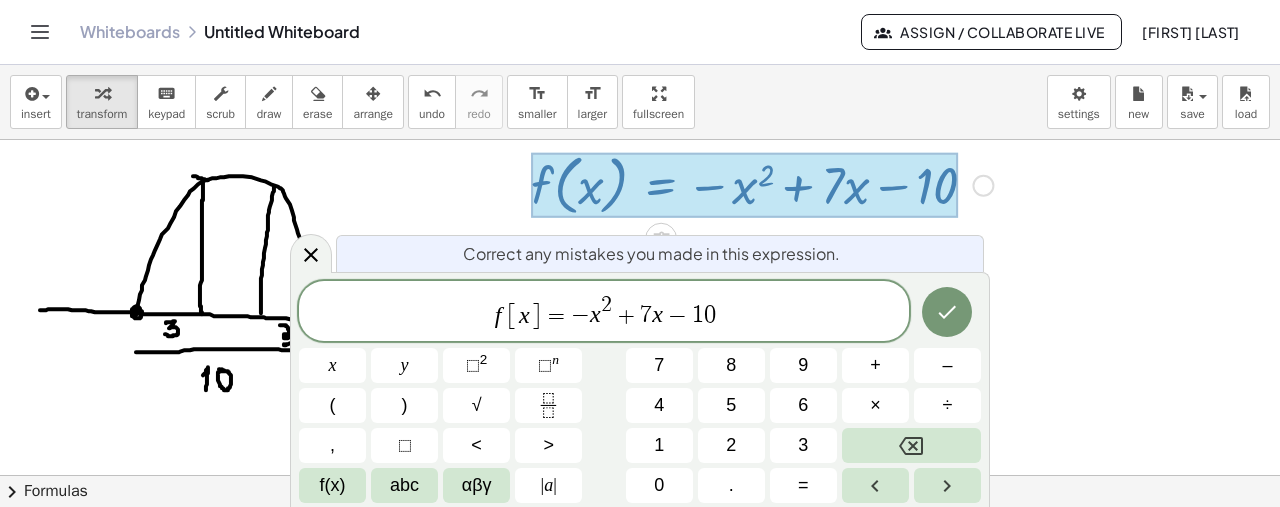 click on "f [ x ] = − x 2 + 7 x − 1 0 ​" at bounding box center (604, 312) 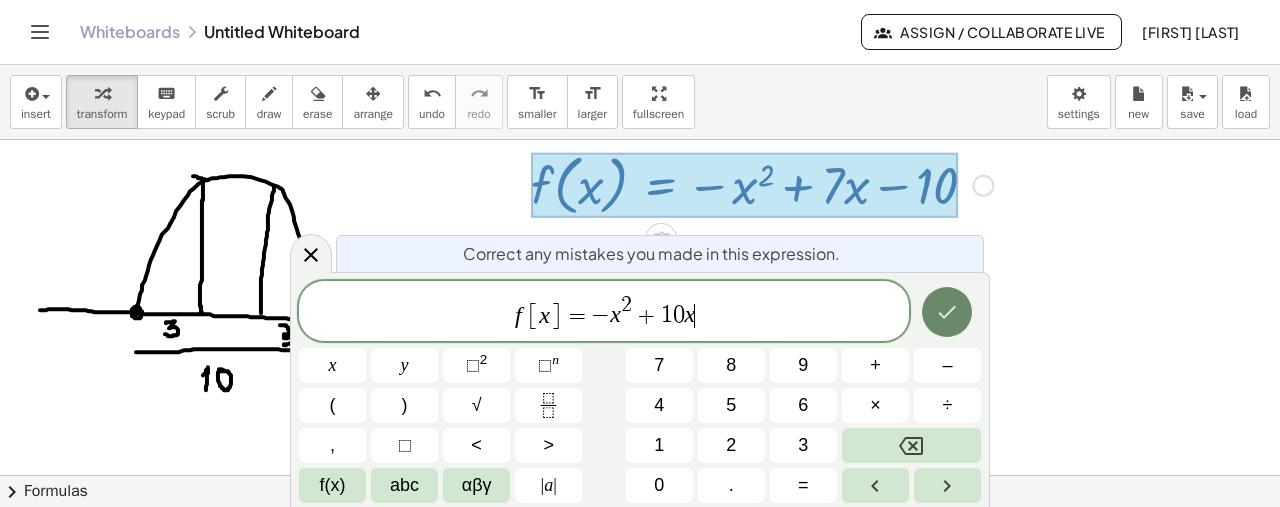 click 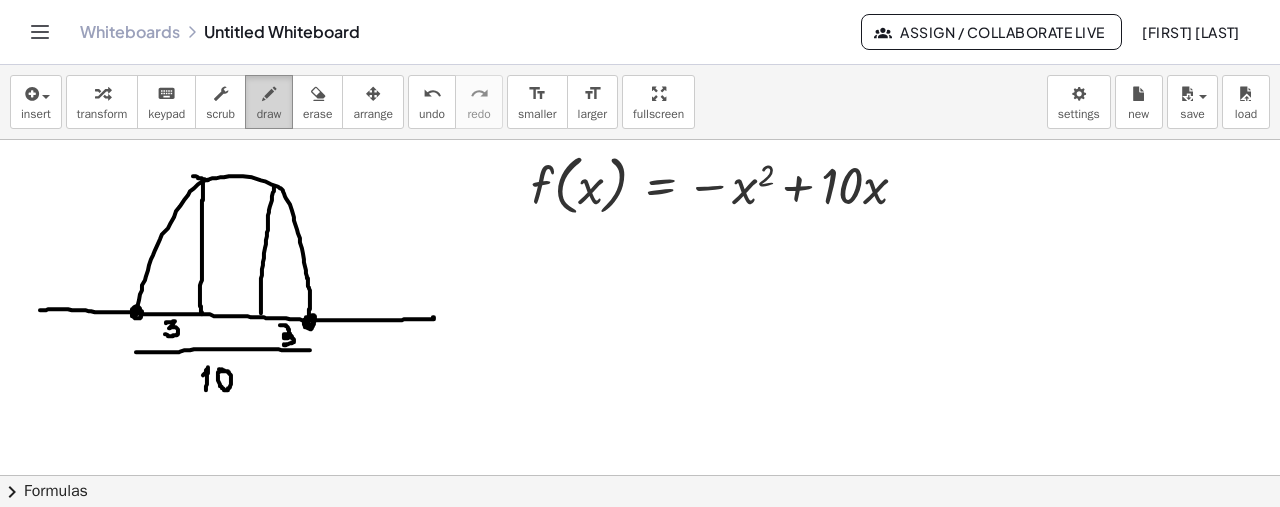 click at bounding box center (269, 94) 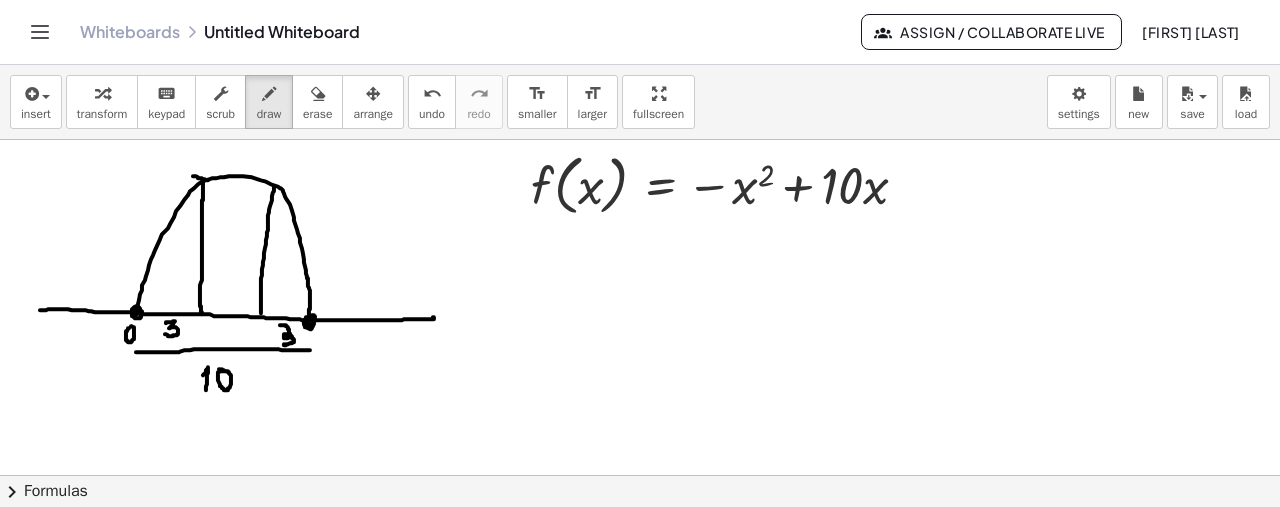 click at bounding box center (640, 476) 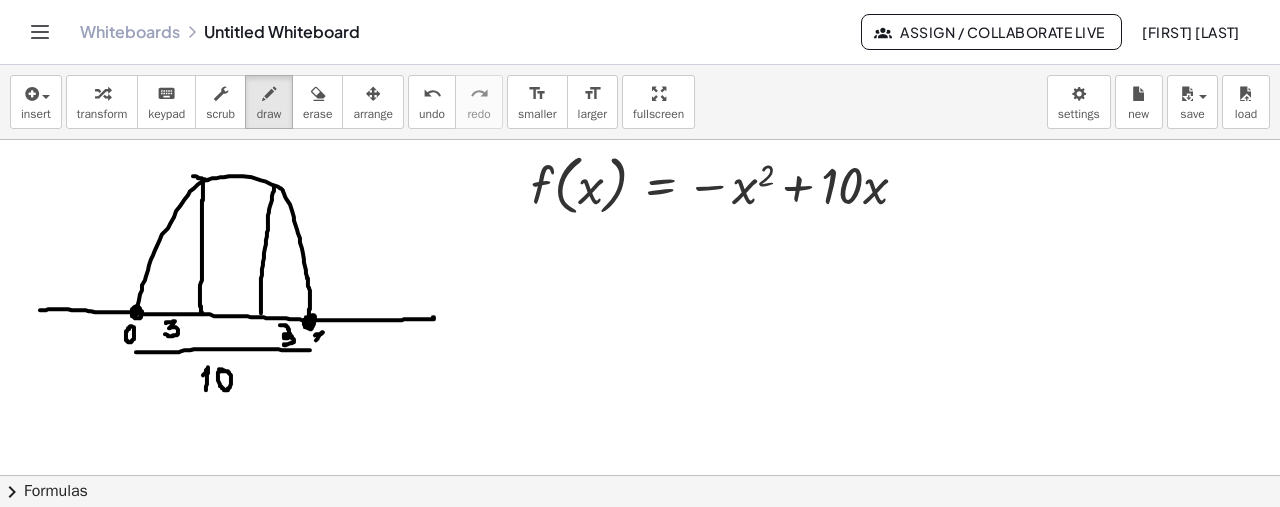 drag, startPoint x: 315, startPoint y: 334, endPoint x: 316, endPoint y: 345, distance: 11.045361 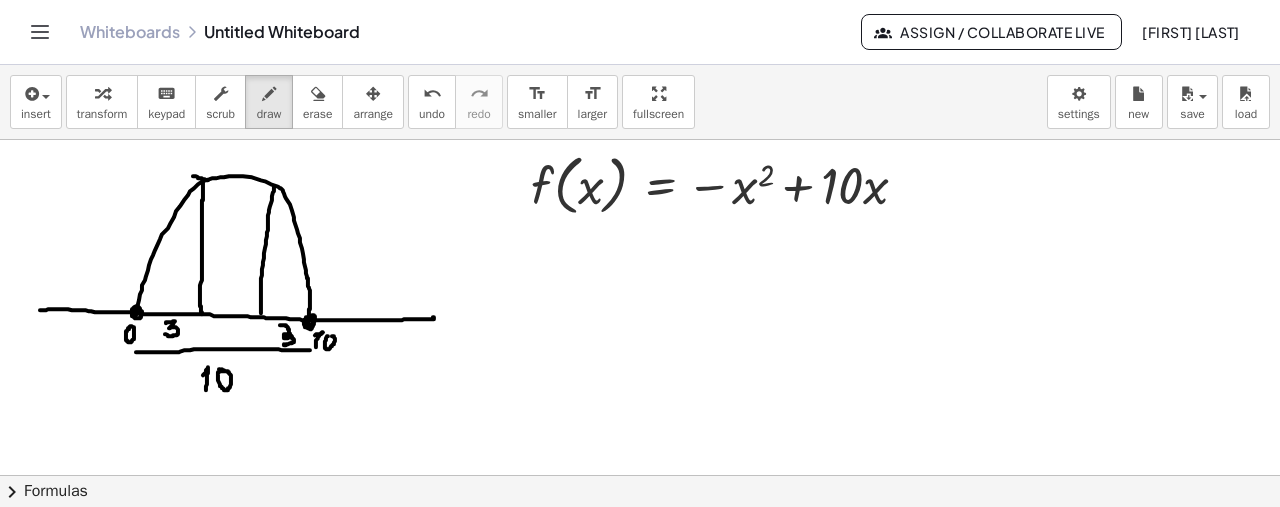 click at bounding box center [640, 476] 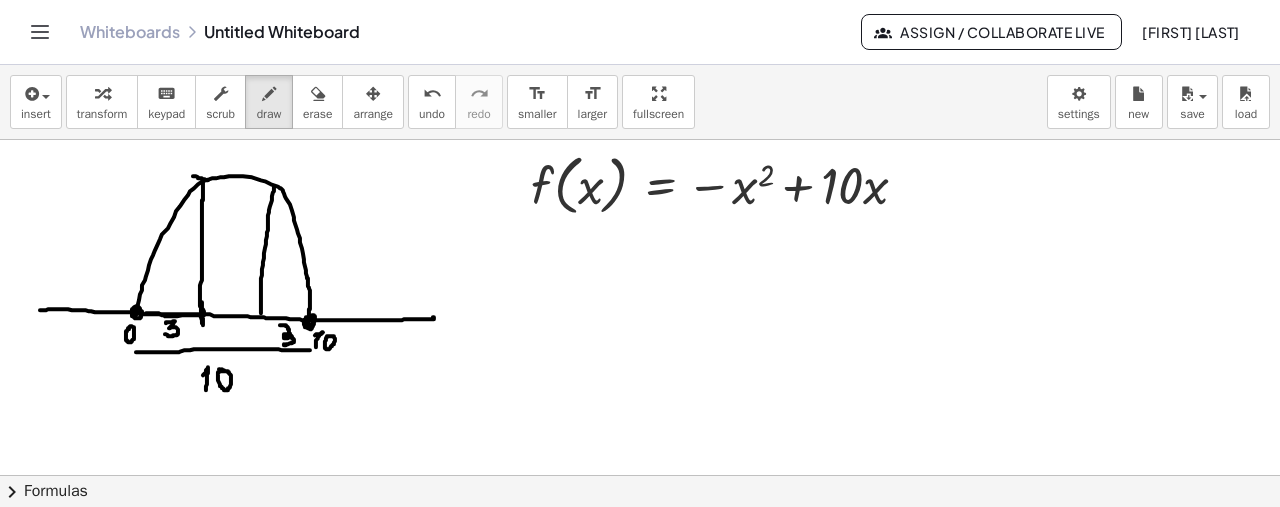 drag, startPoint x: 146, startPoint y: 312, endPoint x: 199, endPoint y: 309, distance: 53.08484 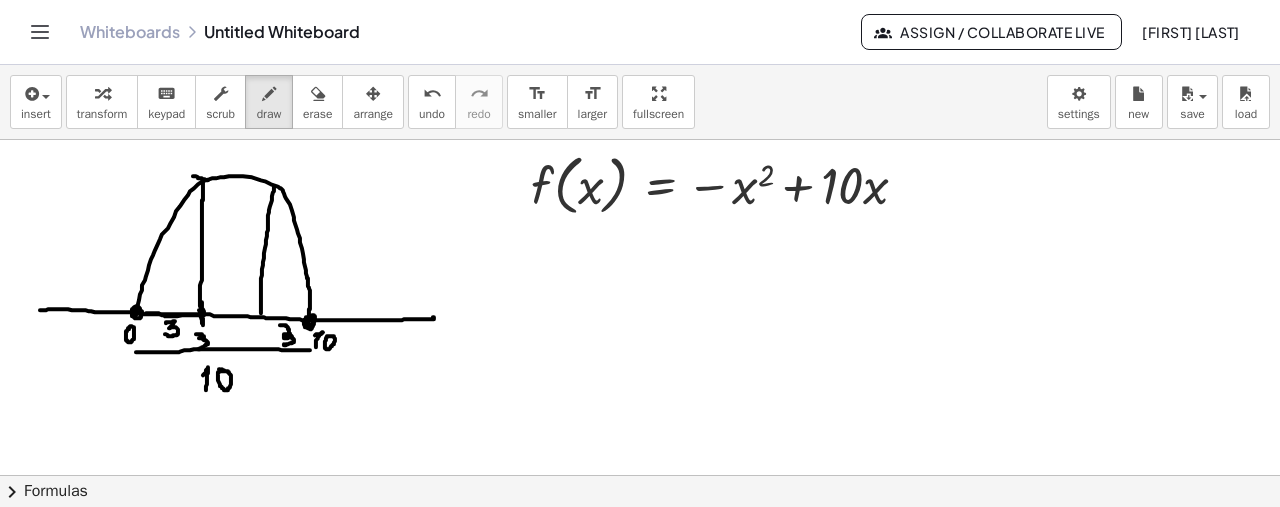 drag, startPoint x: 196, startPoint y: 333, endPoint x: 198, endPoint y: 349, distance: 16.124516 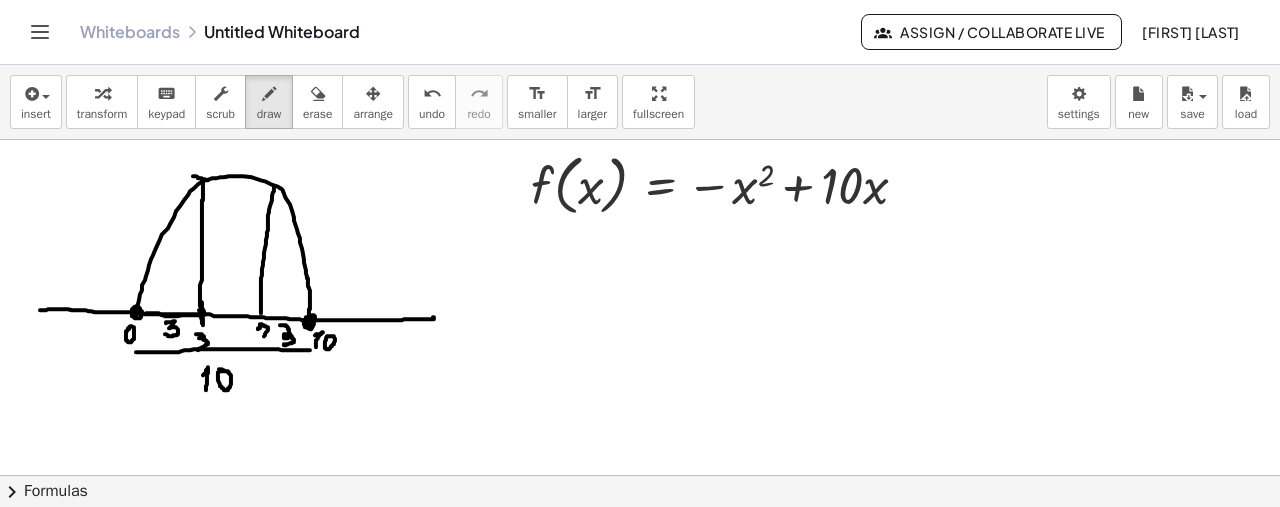 drag, startPoint x: 258, startPoint y: 328, endPoint x: 262, endPoint y: 338, distance: 10.770329 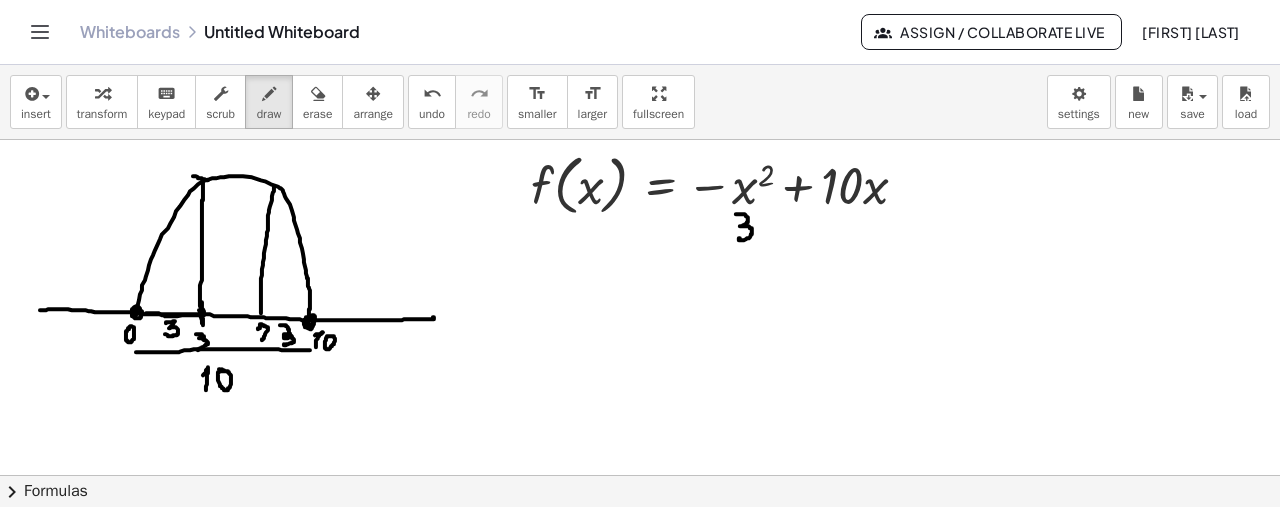 drag, startPoint x: 736, startPoint y: 213, endPoint x: 740, endPoint y: 237, distance: 24.33105 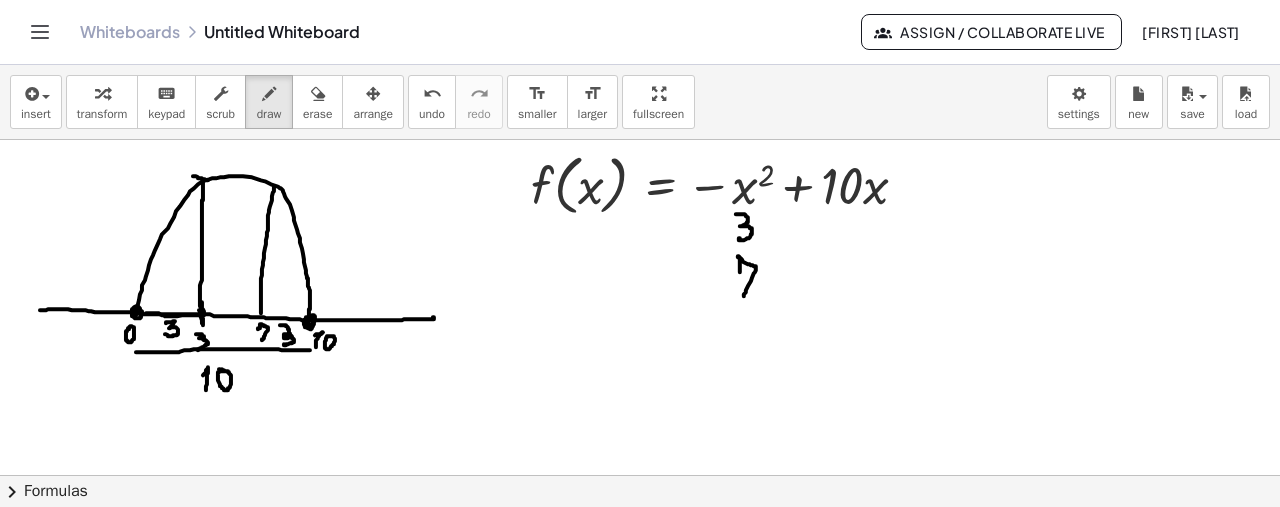 drag, startPoint x: 740, startPoint y: 271, endPoint x: 744, endPoint y: 293, distance: 22.36068 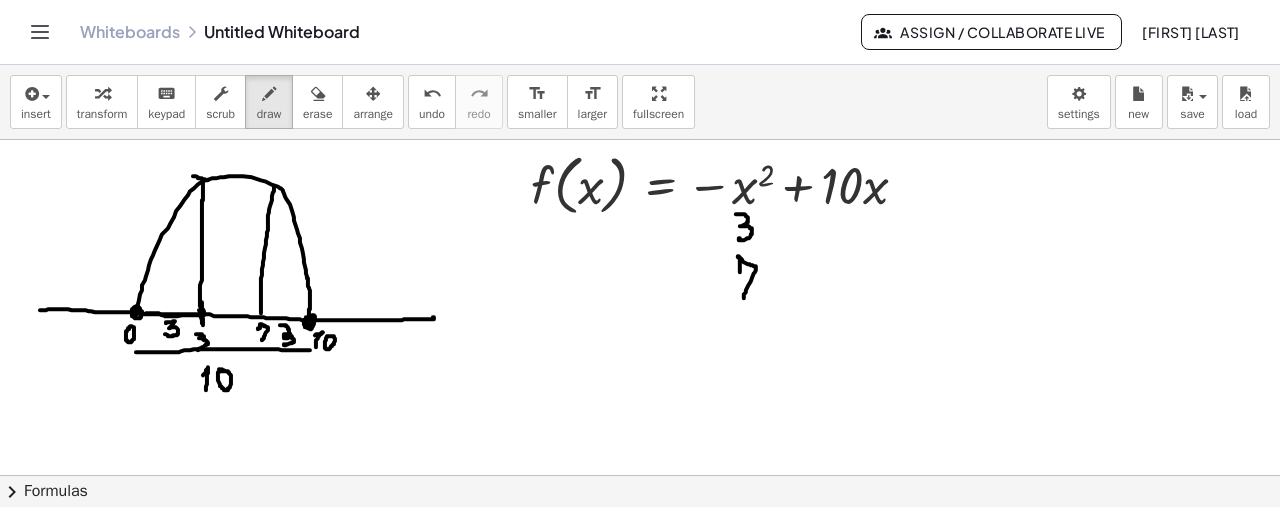 click at bounding box center (640, 476) 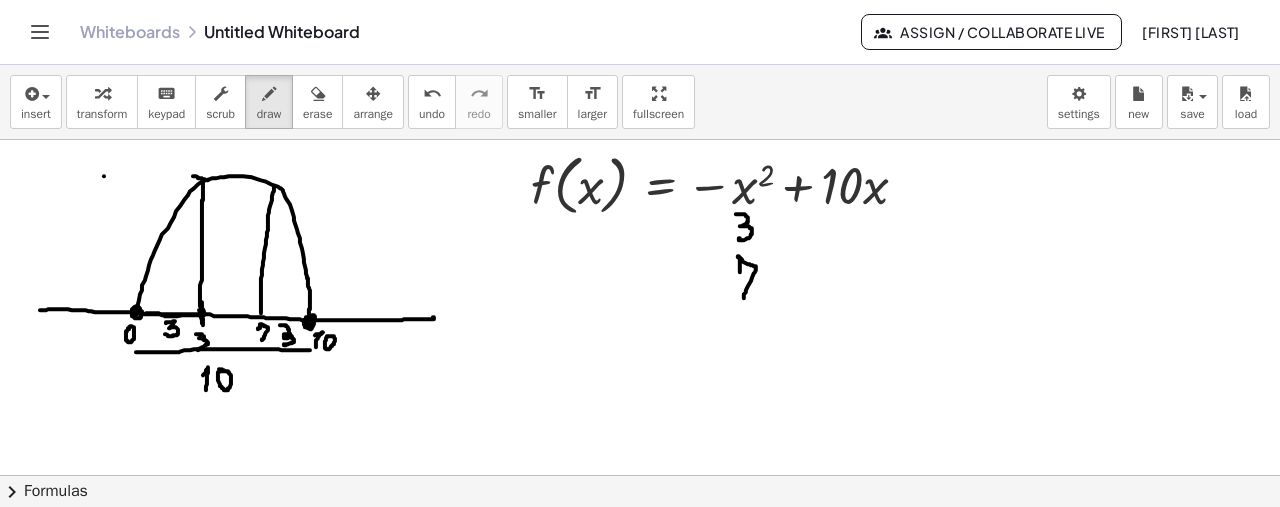 click at bounding box center (640, 476) 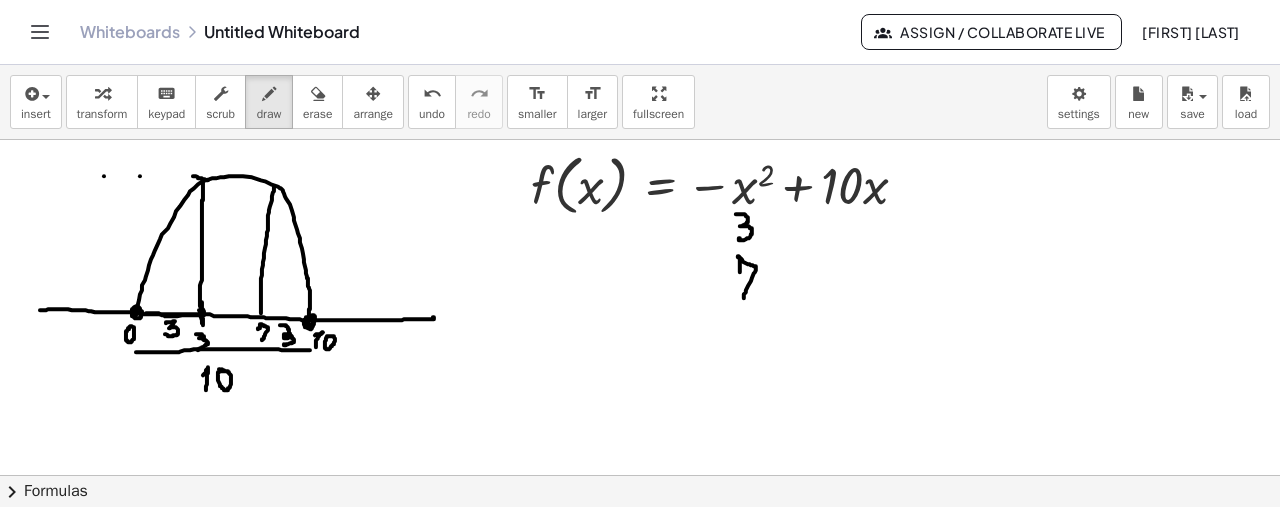 click at bounding box center [640, 476] 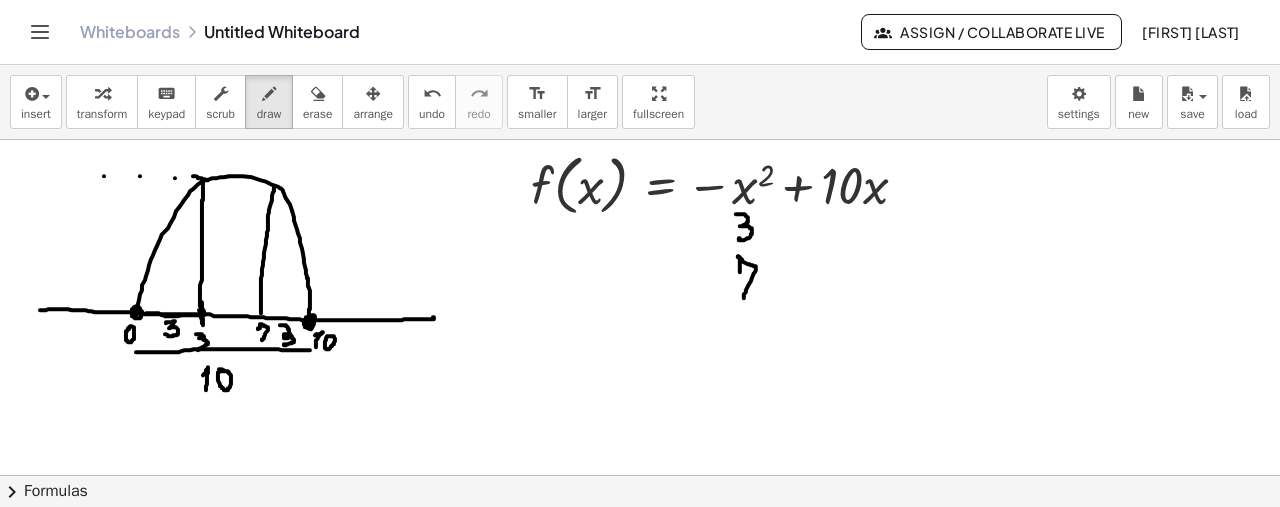 click at bounding box center (640, 476) 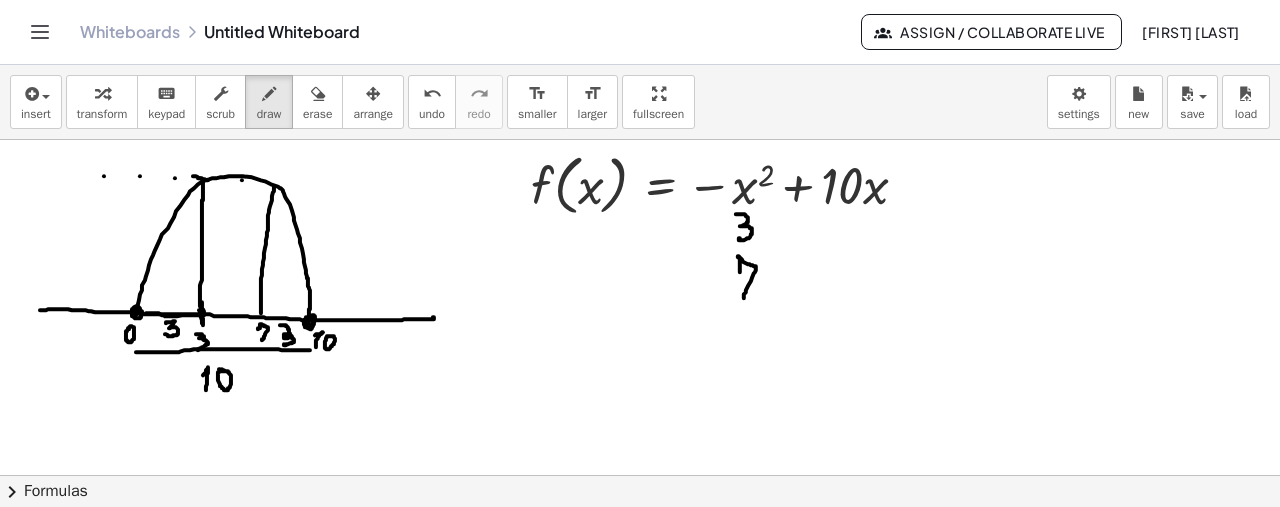 click at bounding box center (640, 476) 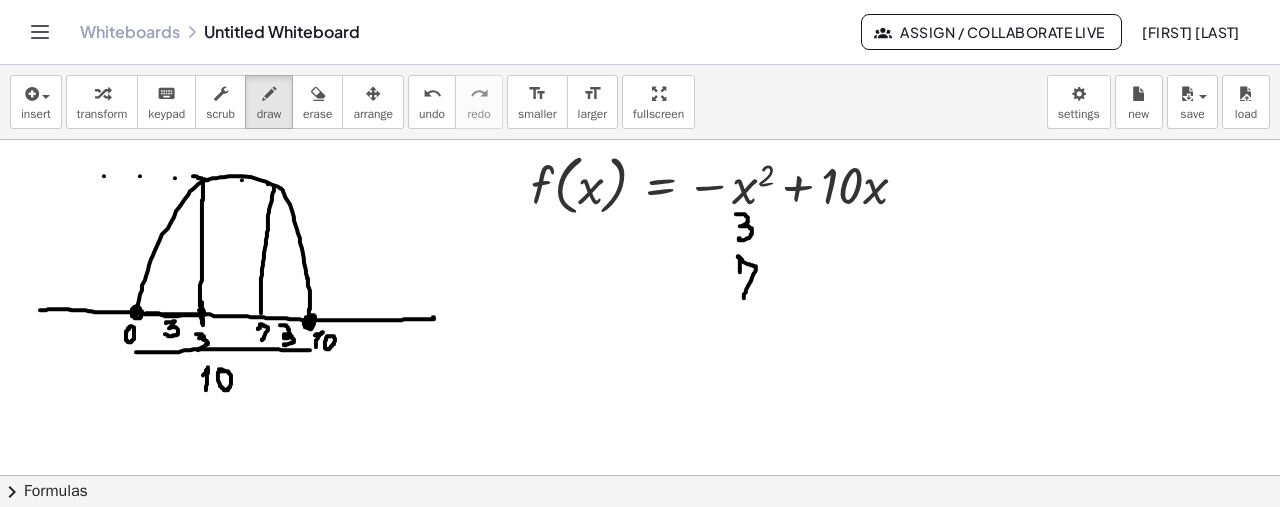 click at bounding box center [640, 476] 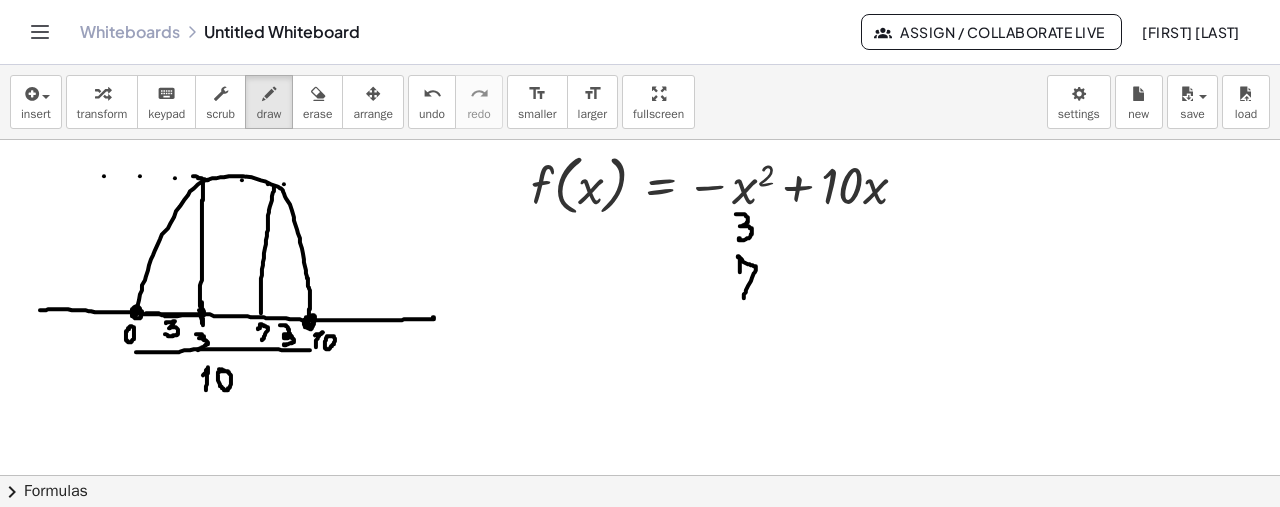 click at bounding box center (640, 476) 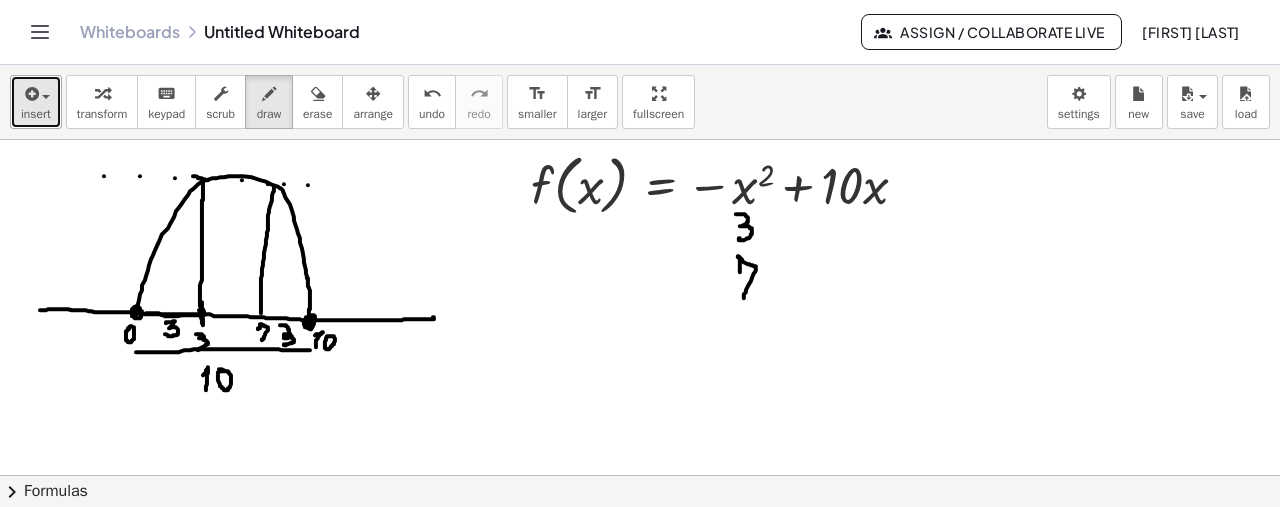 click on "insert" at bounding box center (36, 102) 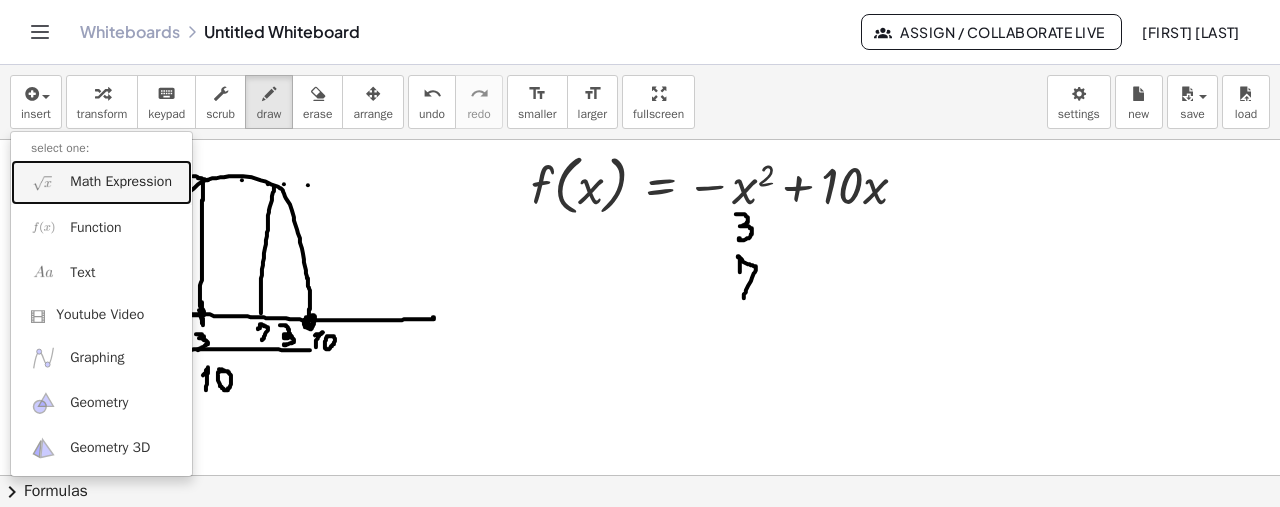 click on "Math Expression" at bounding box center [121, 182] 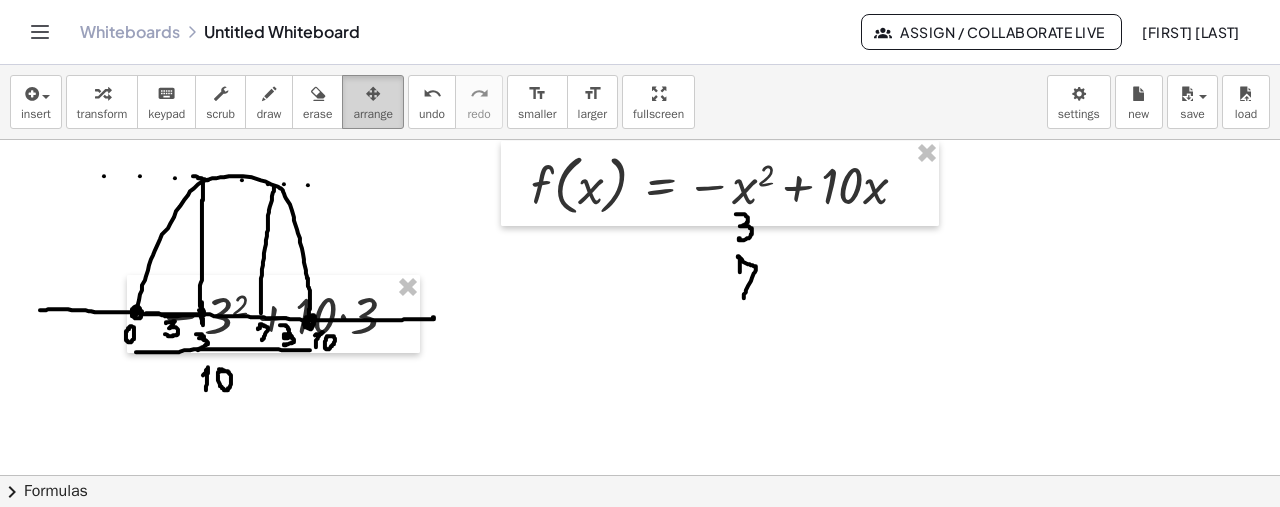 click at bounding box center (373, 93) 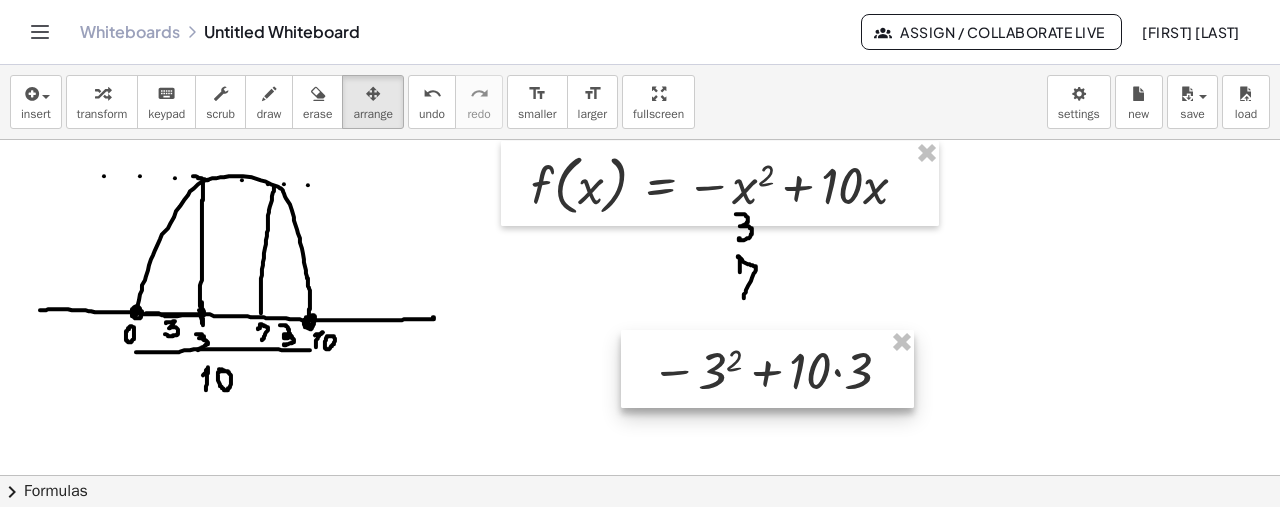 drag, startPoint x: 272, startPoint y: 348, endPoint x: 765, endPoint y: 403, distance: 496.05847 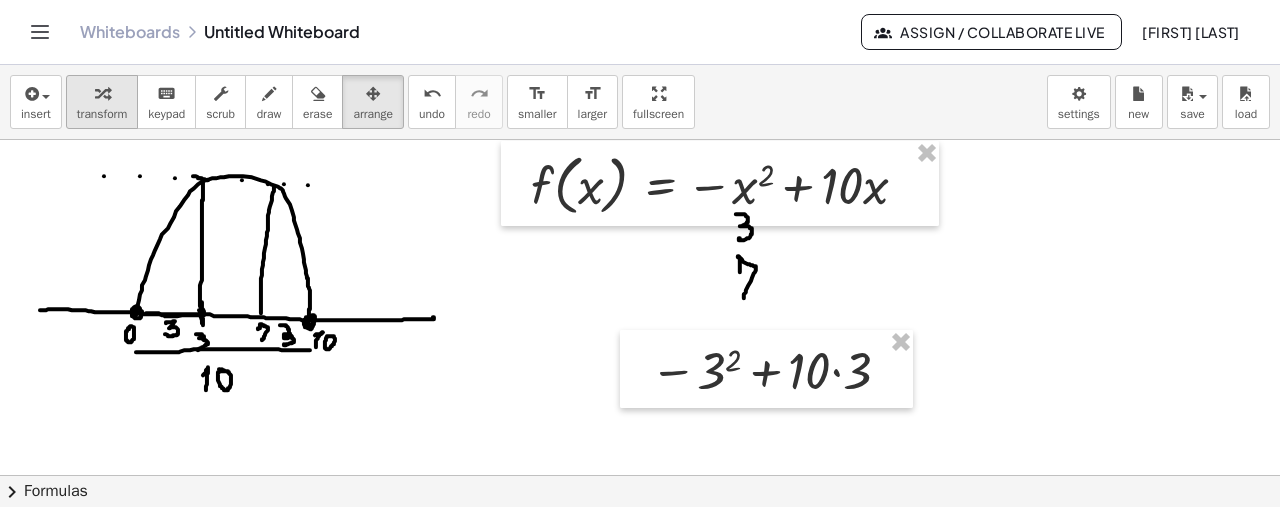 click on "transform" at bounding box center [102, 114] 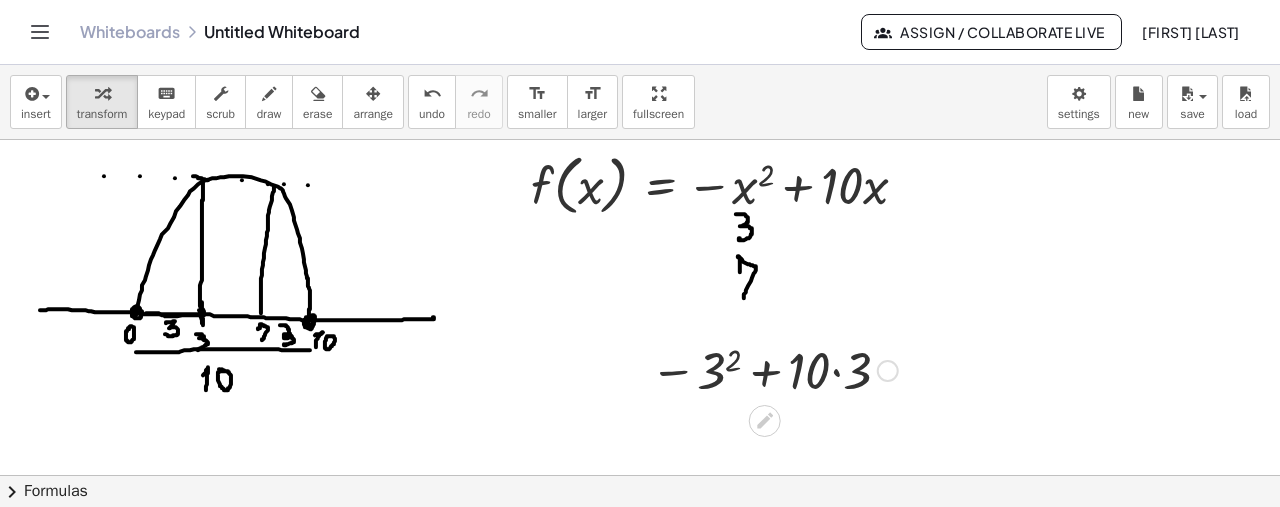 click at bounding box center (774, 369) 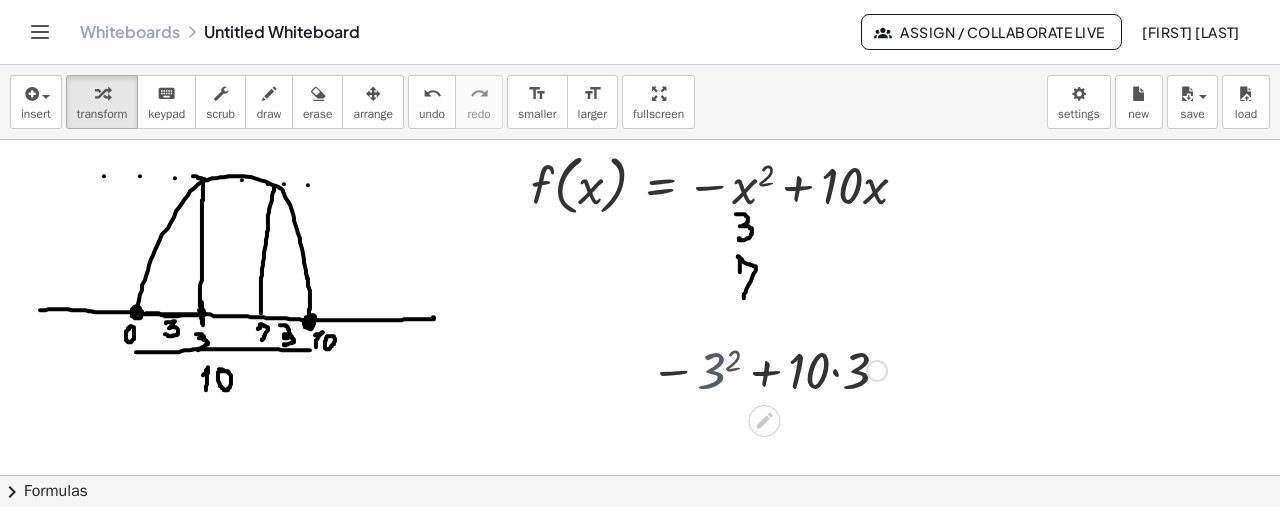 click at bounding box center (773, 369) 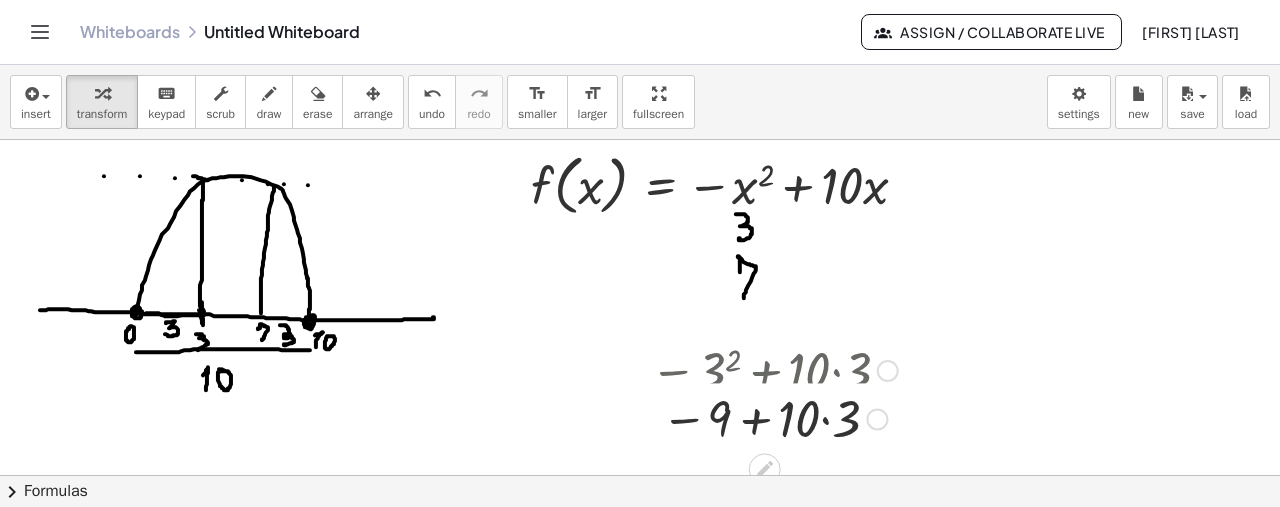 click on "− 3 2 + · 10 · 3 − + · 10 · 3 9" at bounding box center [765, 371] 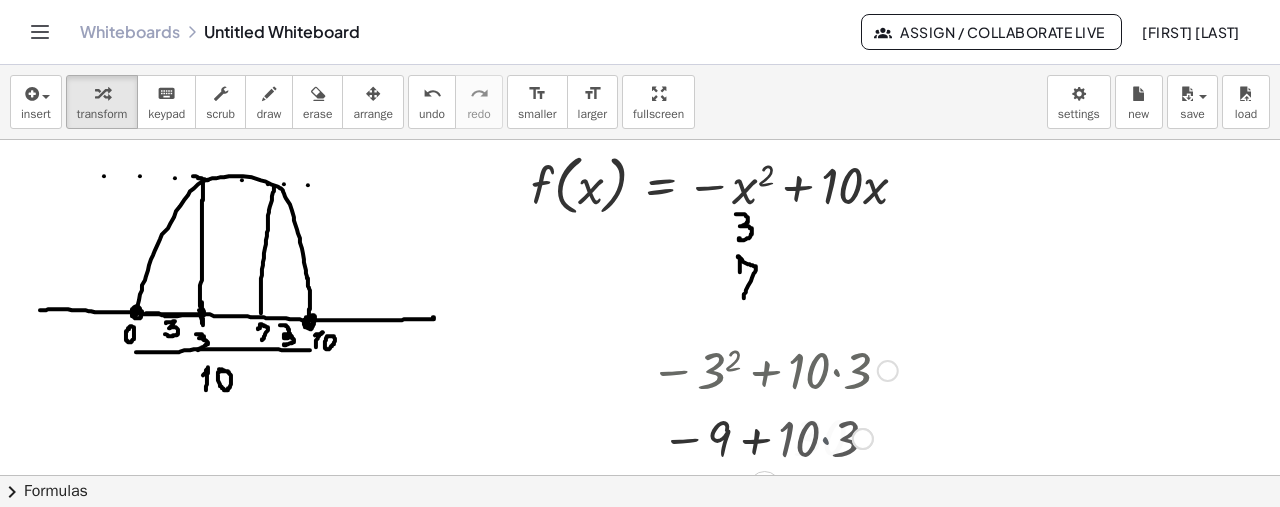 click at bounding box center [774, 369] 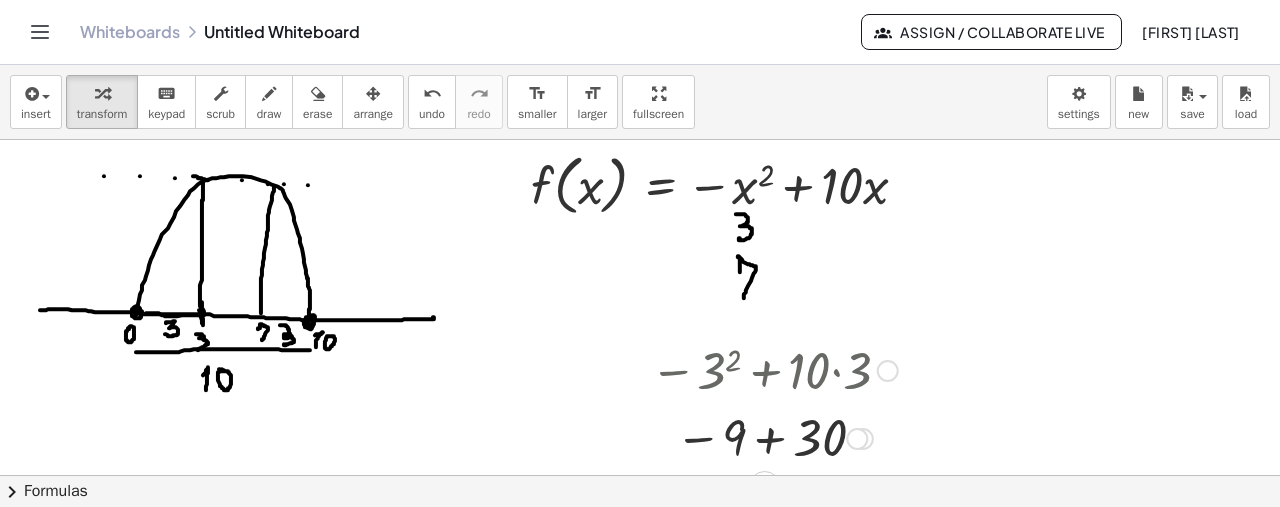 click at bounding box center [774, 437] 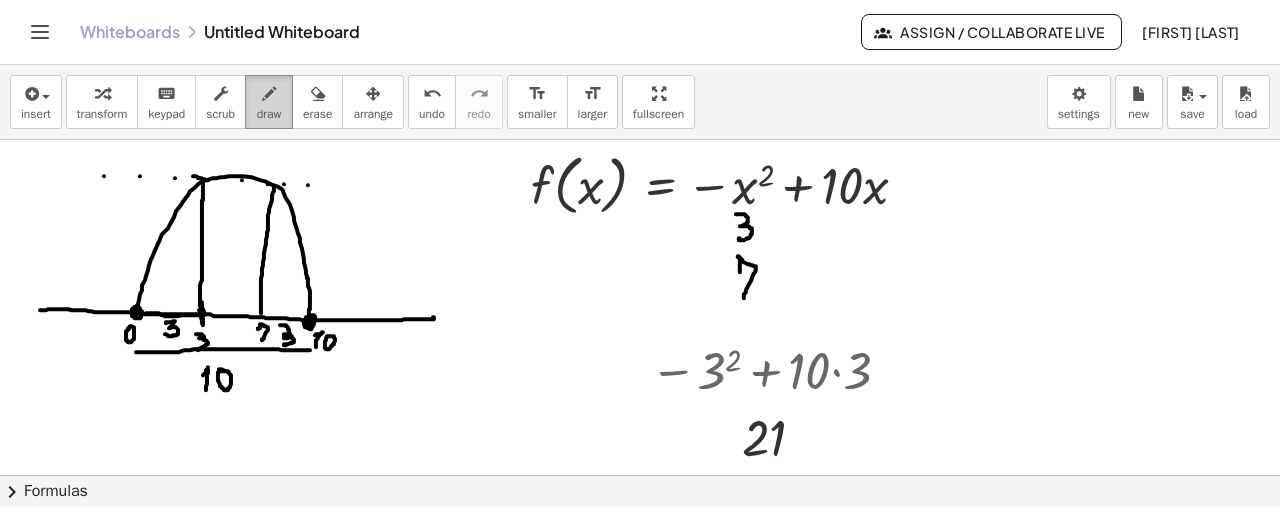 click on "draw" at bounding box center (269, 114) 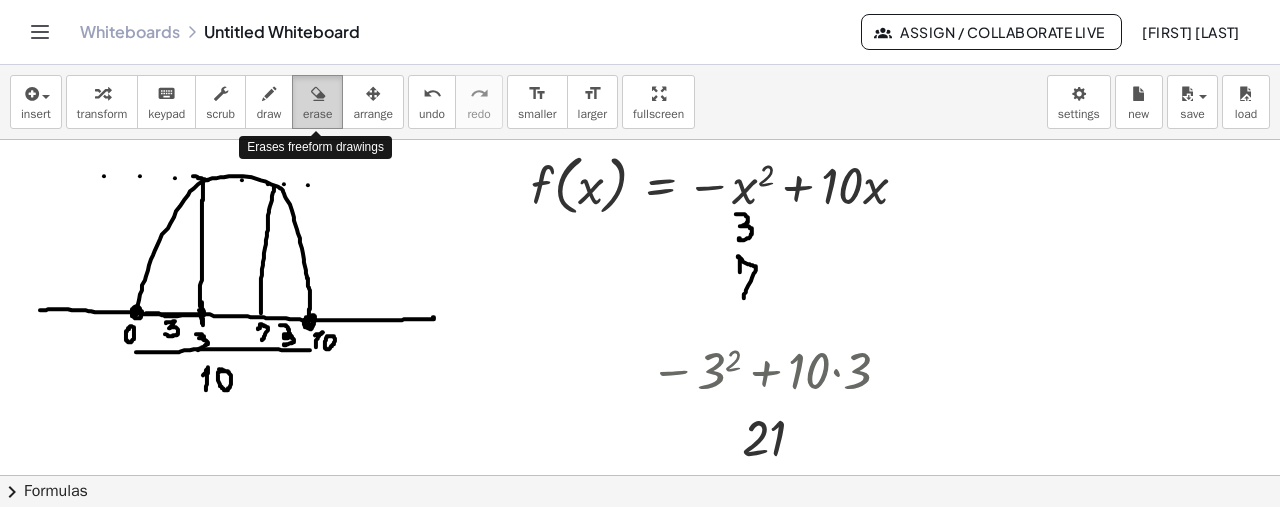 click on "erase" at bounding box center [317, 114] 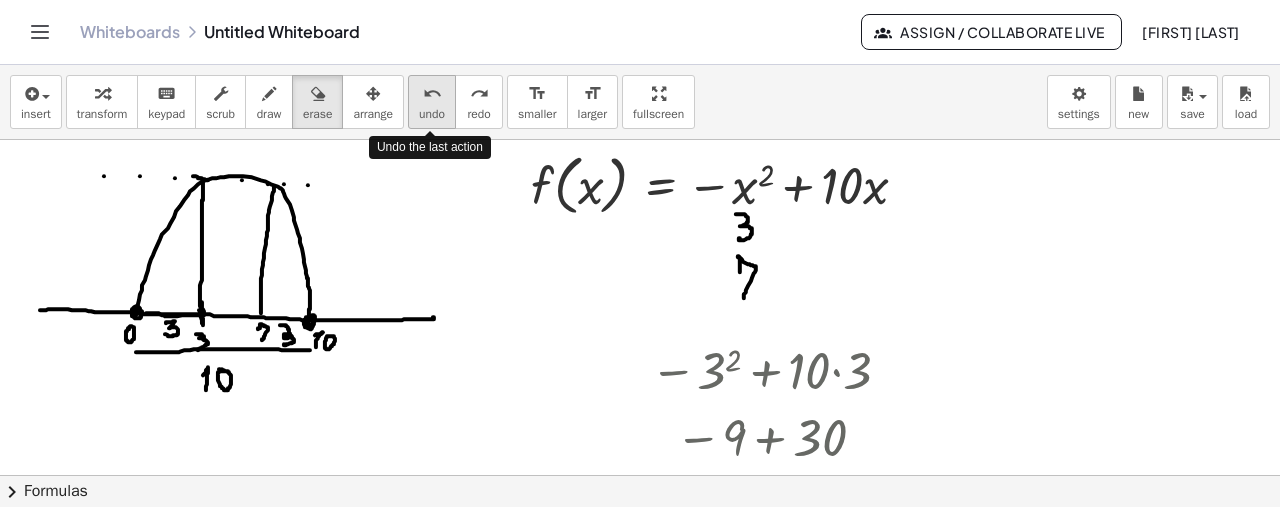 click on "undo" at bounding box center [432, 94] 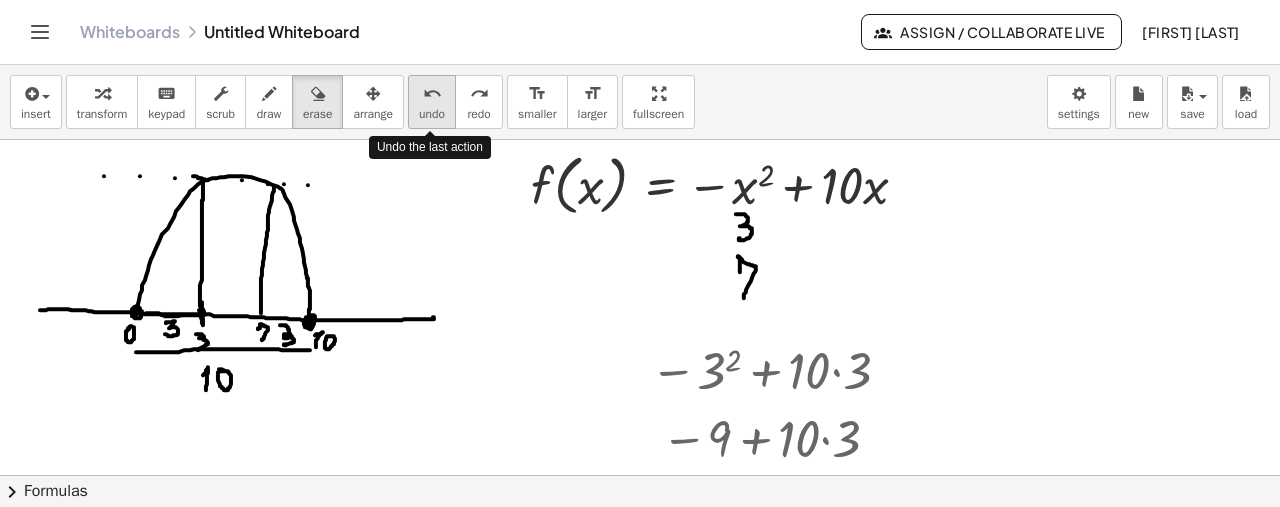 click on "undo" at bounding box center (432, 94) 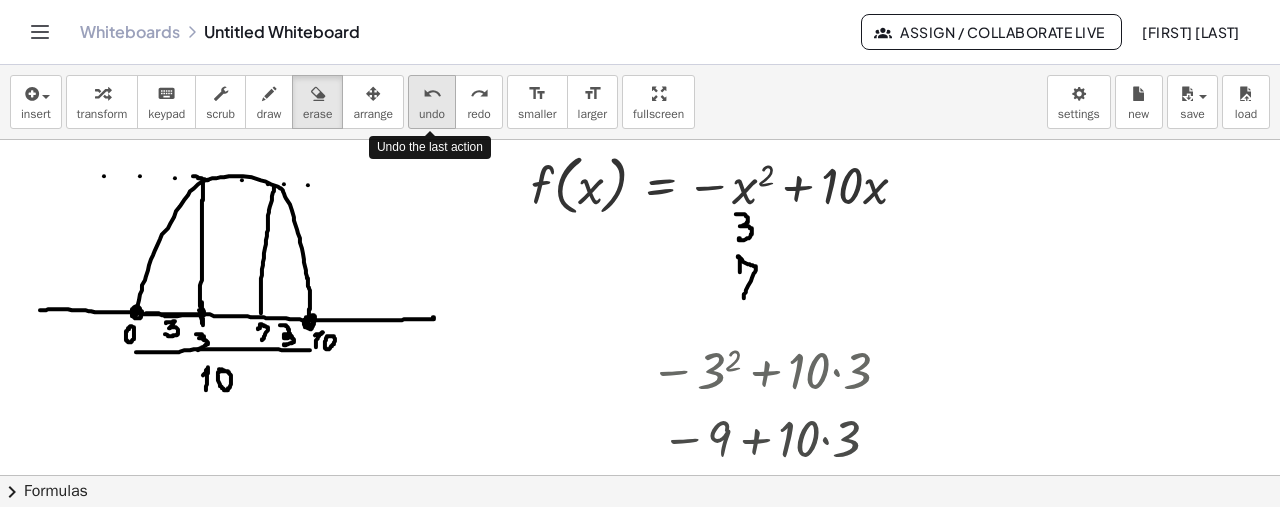 click on "undo" at bounding box center [432, 94] 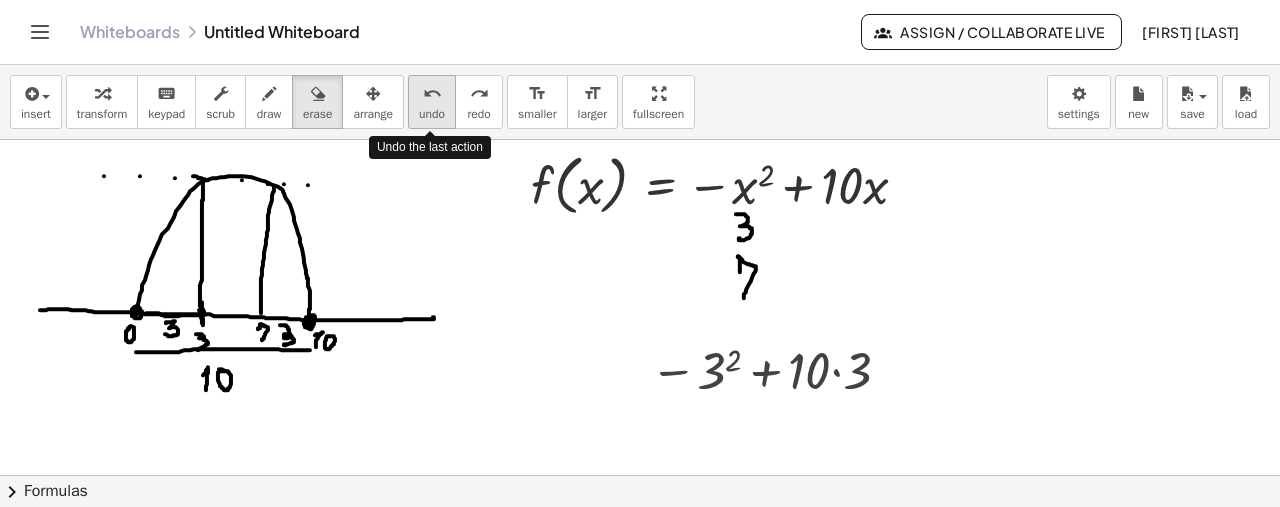 click on "undo" at bounding box center [432, 94] 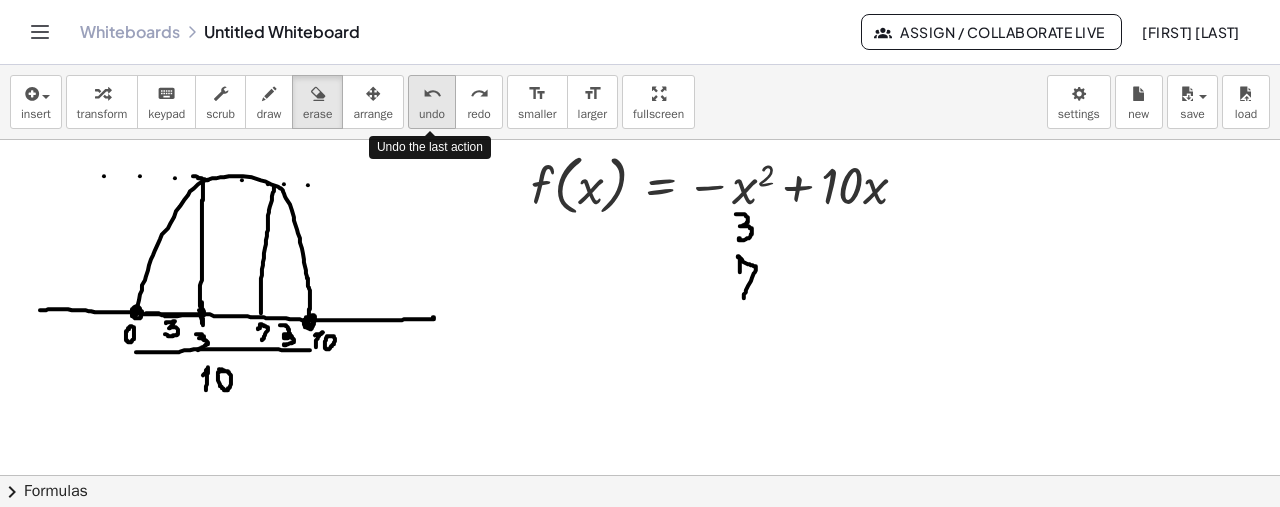 click on "undo" at bounding box center (432, 94) 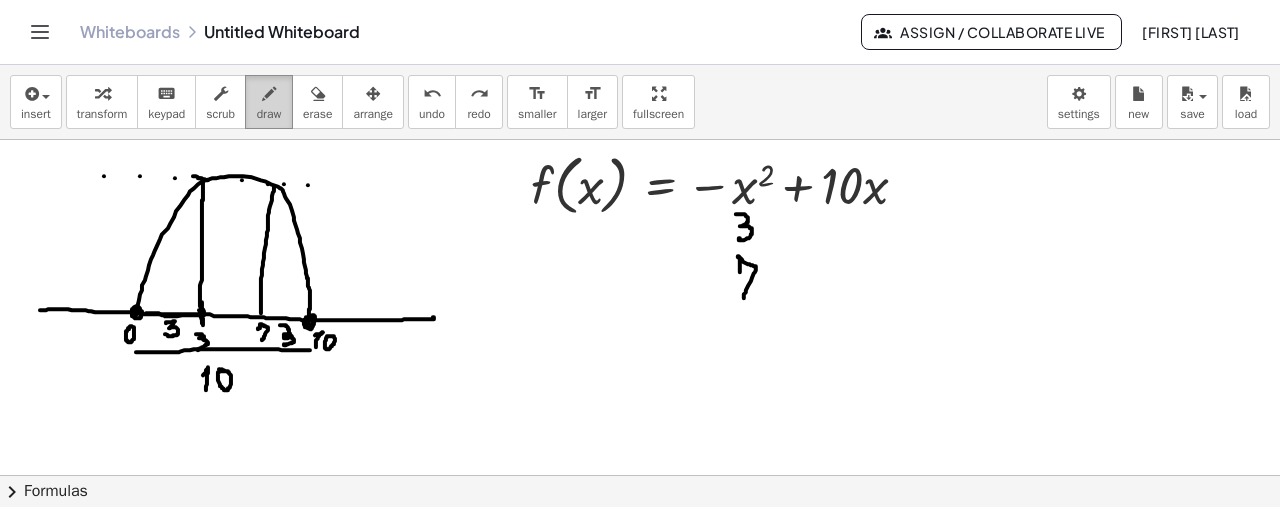 click at bounding box center [269, 94] 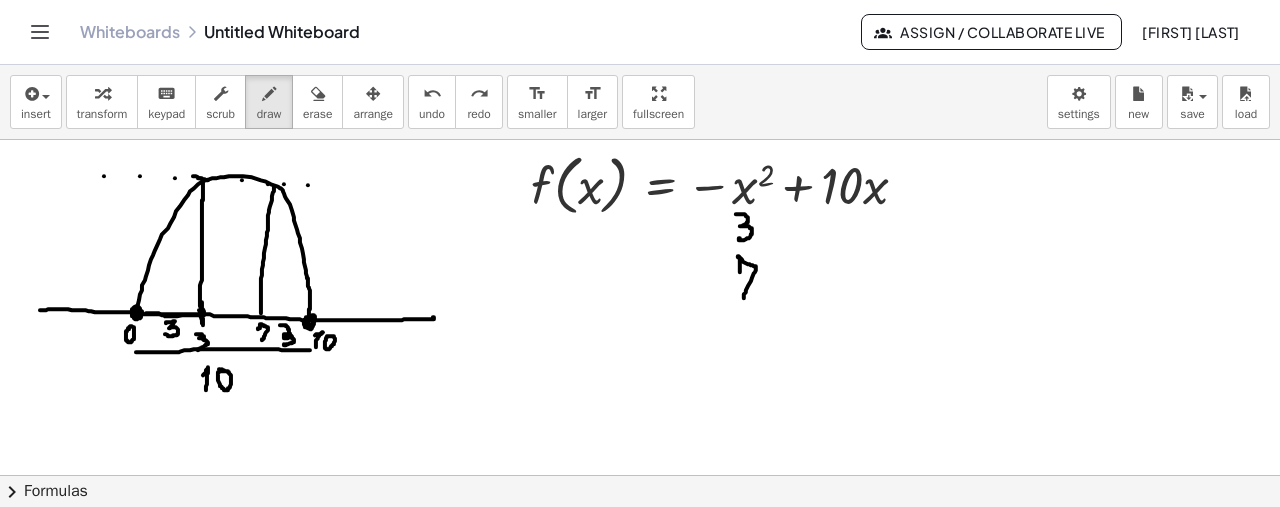 click at bounding box center (640, 476) 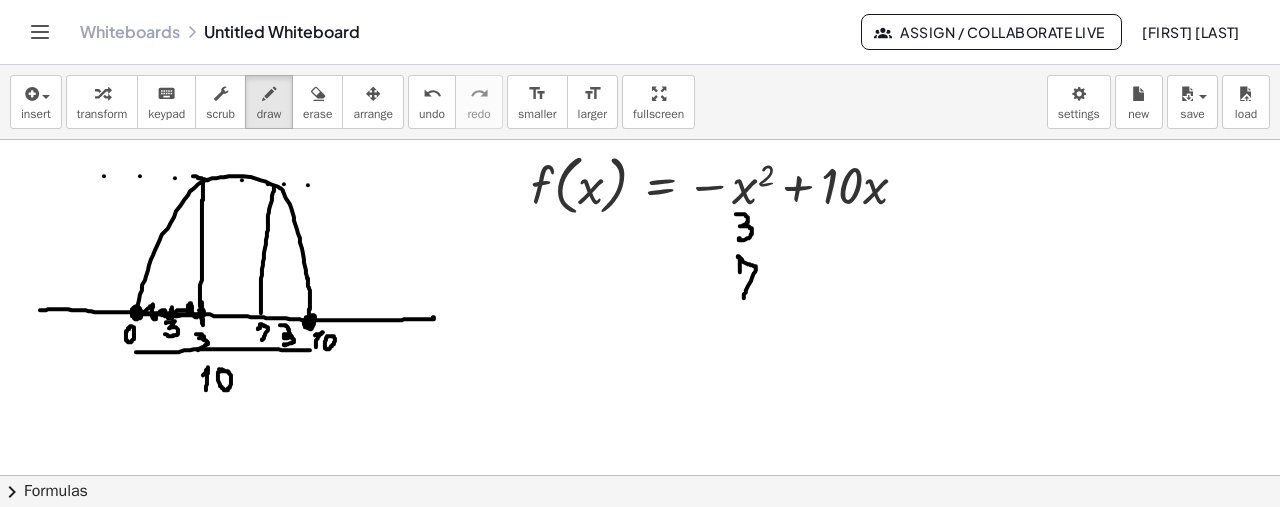 drag, startPoint x: 144, startPoint y: 311, endPoint x: 200, endPoint y: 313, distance: 56.0357 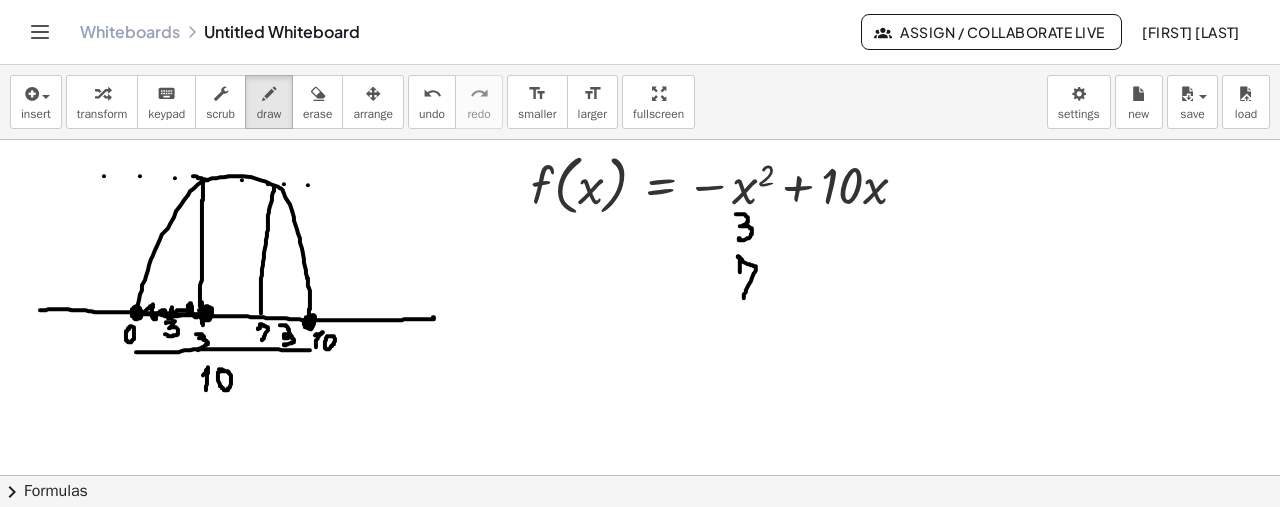 click at bounding box center (640, 476) 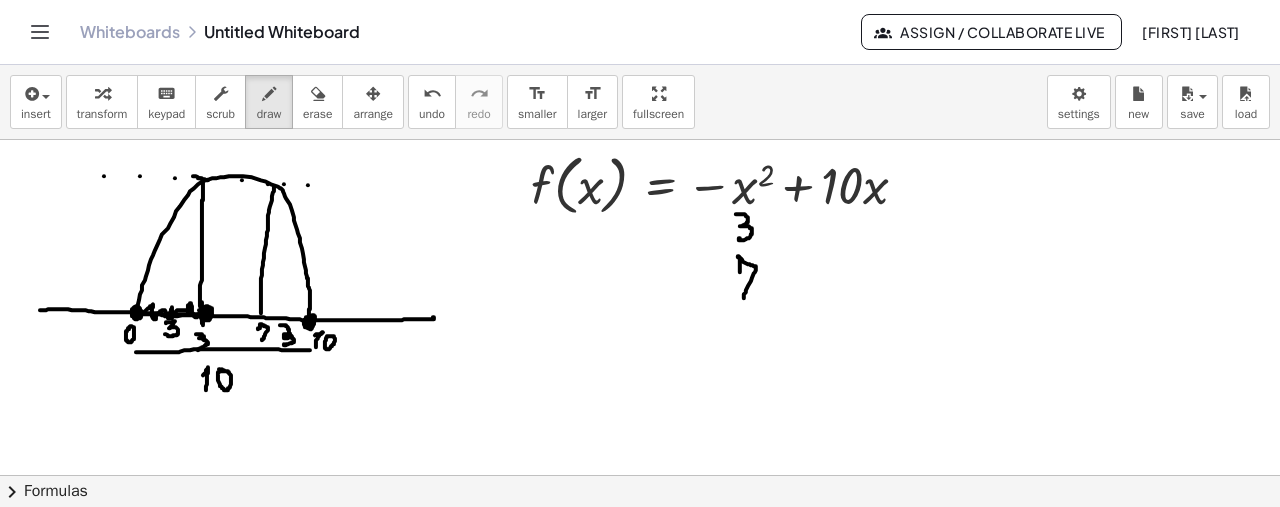 click at bounding box center [640, 476] 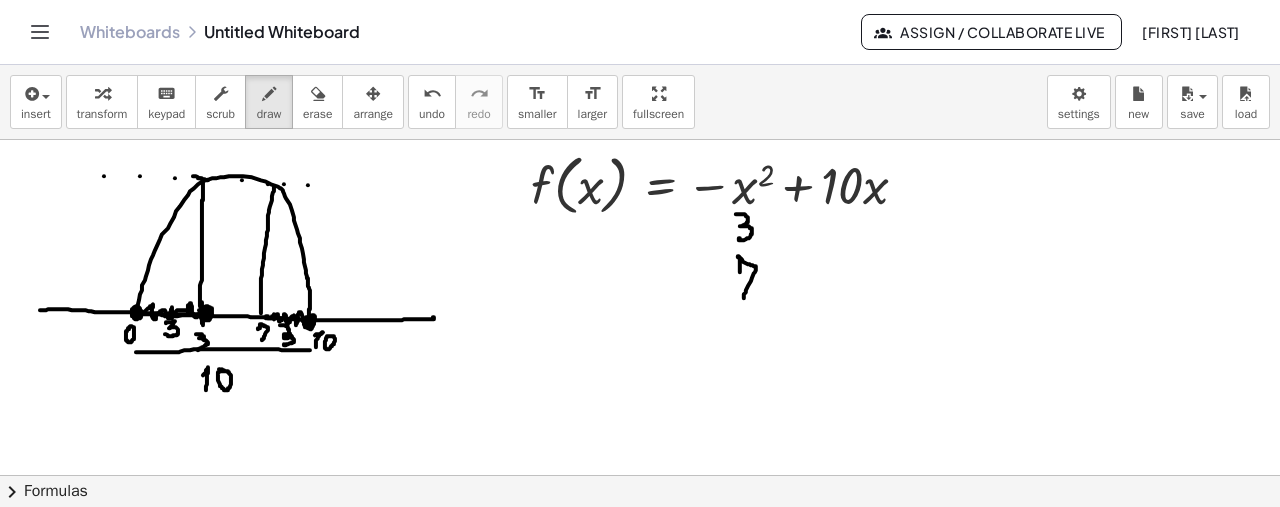 drag, startPoint x: 303, startPoint y: 320, endPoint x: 266, endPoint y: 315, distance: 37.336308 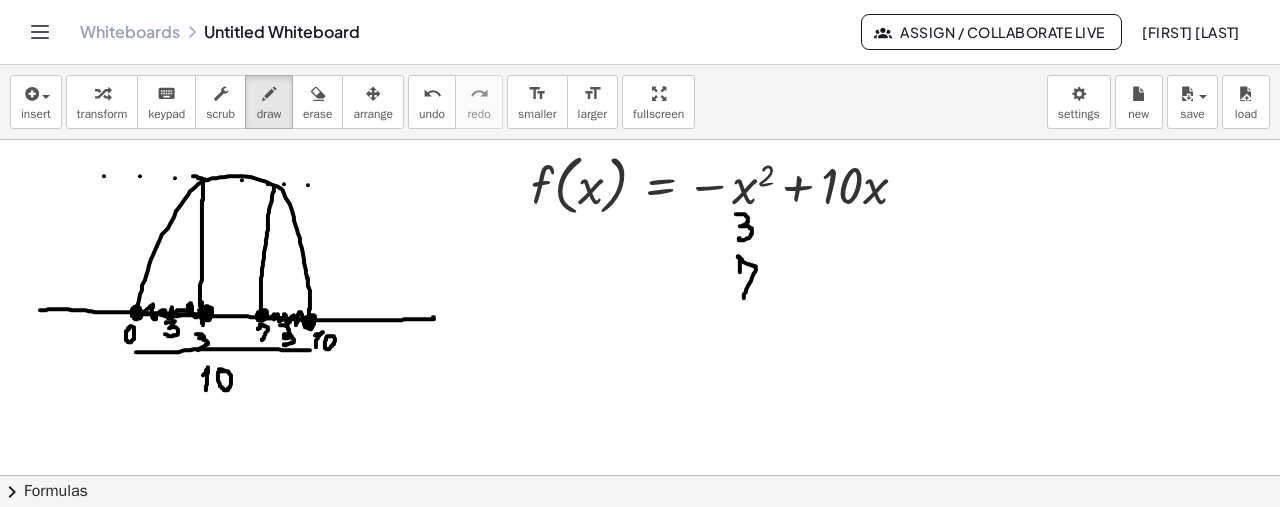 click at bounding box center (640, 476) 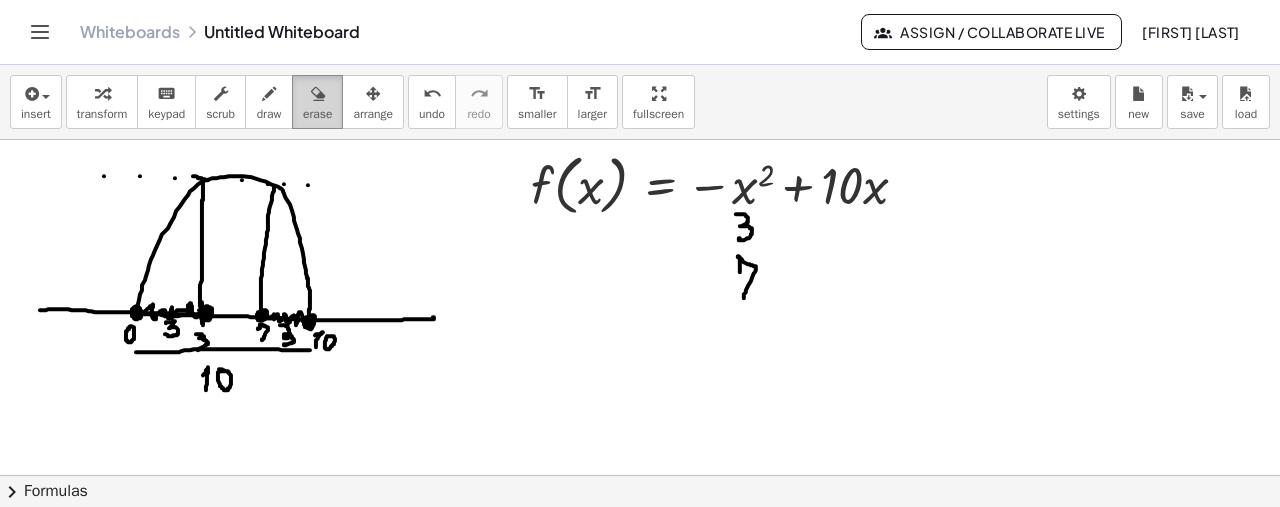 click at bounding box center (317, 93) 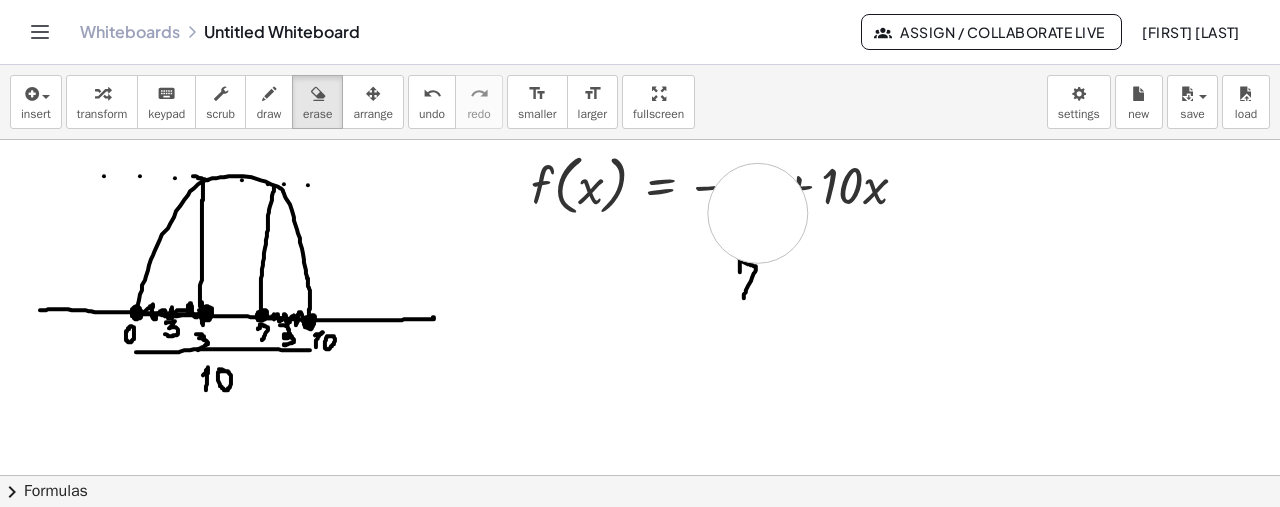 drag, startPoint x: 758, startPoint y: 212, endPoint x: 738, endPoint y: 337, distance: 126.58989 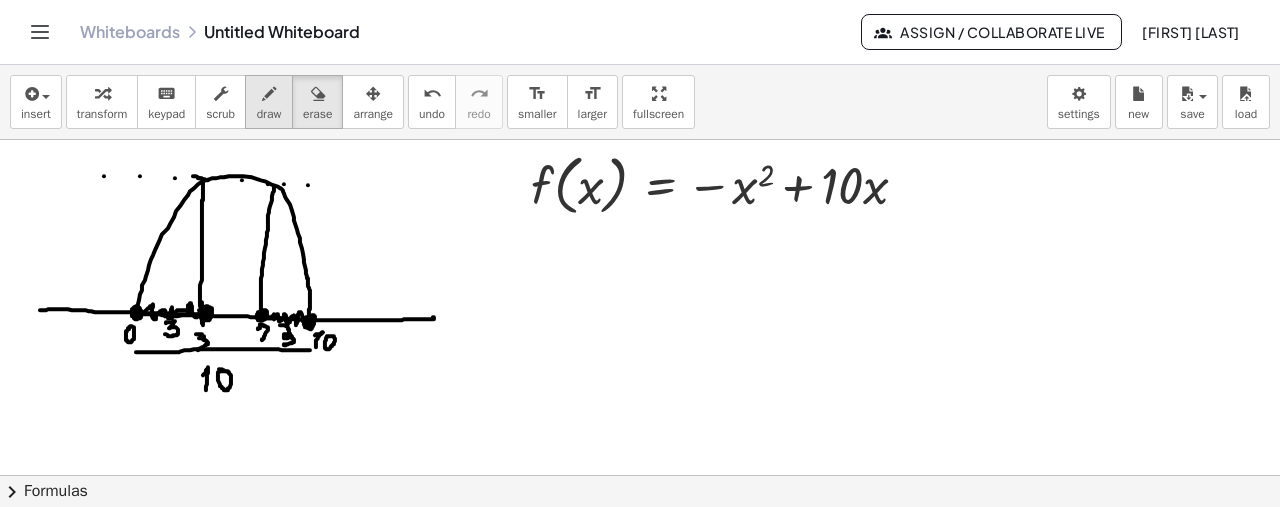 click on "draw" at bounding box center [269, 114] 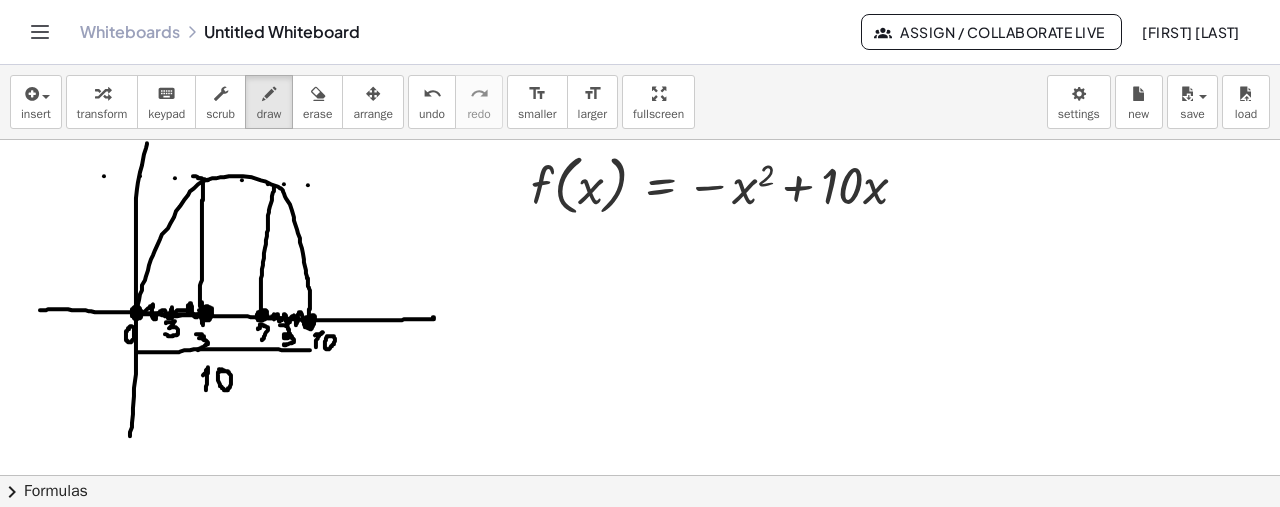 drag, startPoint x: 147, startPoint y: 142, endPoint x: 130, endPoint y: 435, distance: 293.49277 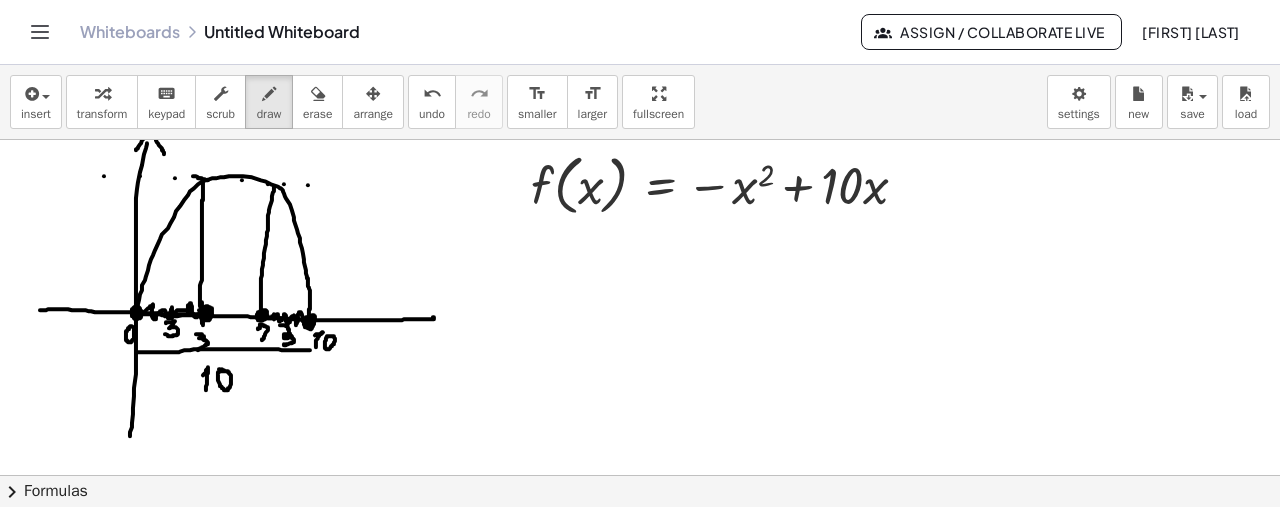 drag, startPoint x: 136, startPoint y: 149, endPoint x: 164, endPoint y: 154, distance: 28.442924 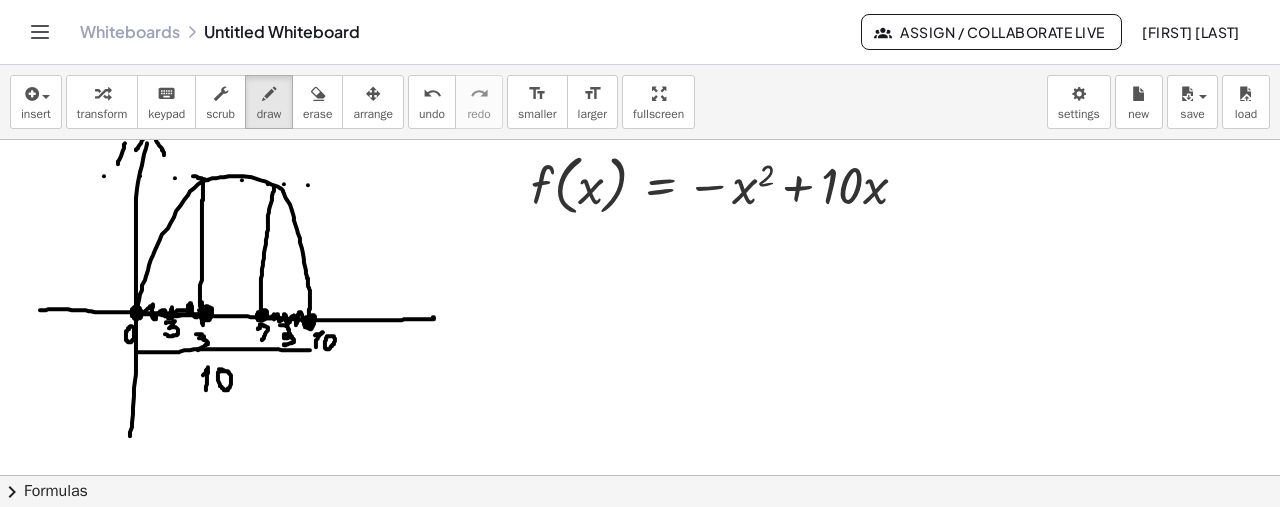 drag, startPoint x: 125, startPoint y: 142, endPoint x: 117, endPoint y: 163, distance: 22.472204 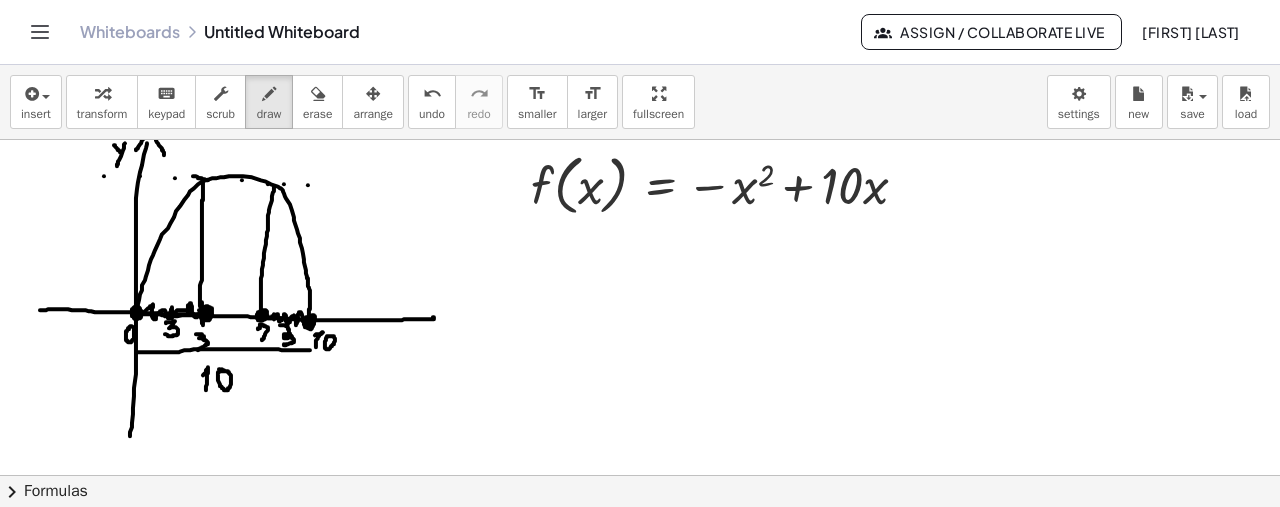 click at bounding box center (640, 476) 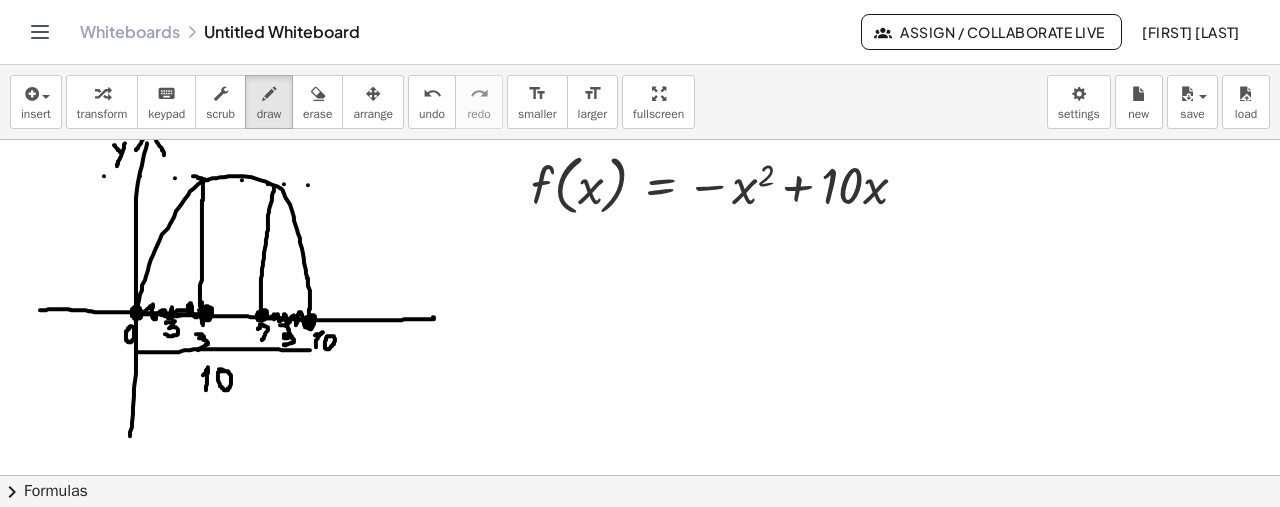 click at bounding box center (640, 476) 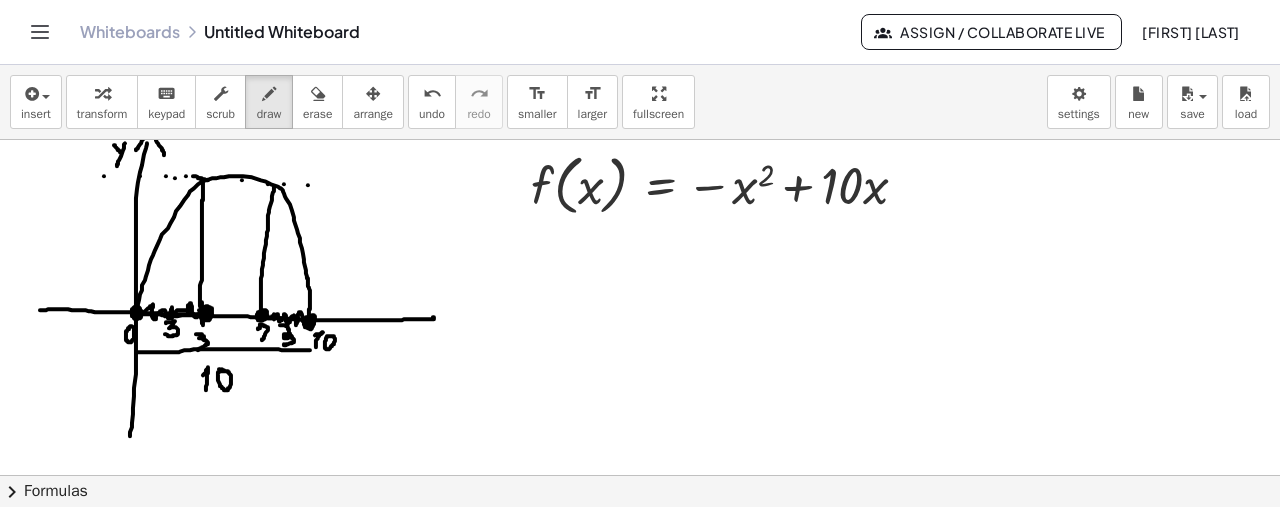 click at bounding box center (640, 476) 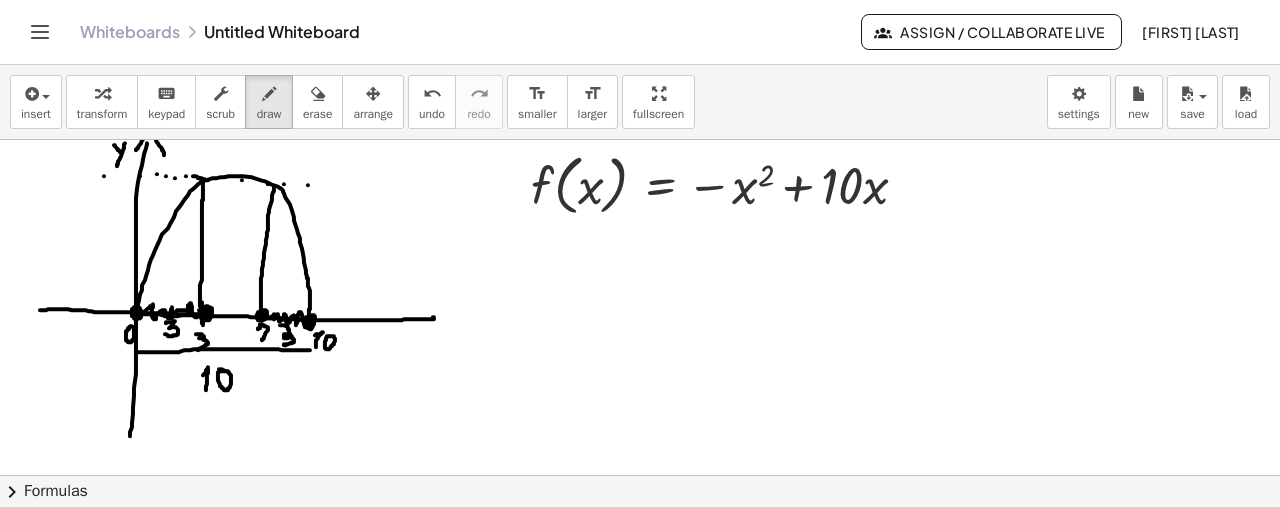 click at bounding box center [640, 476] 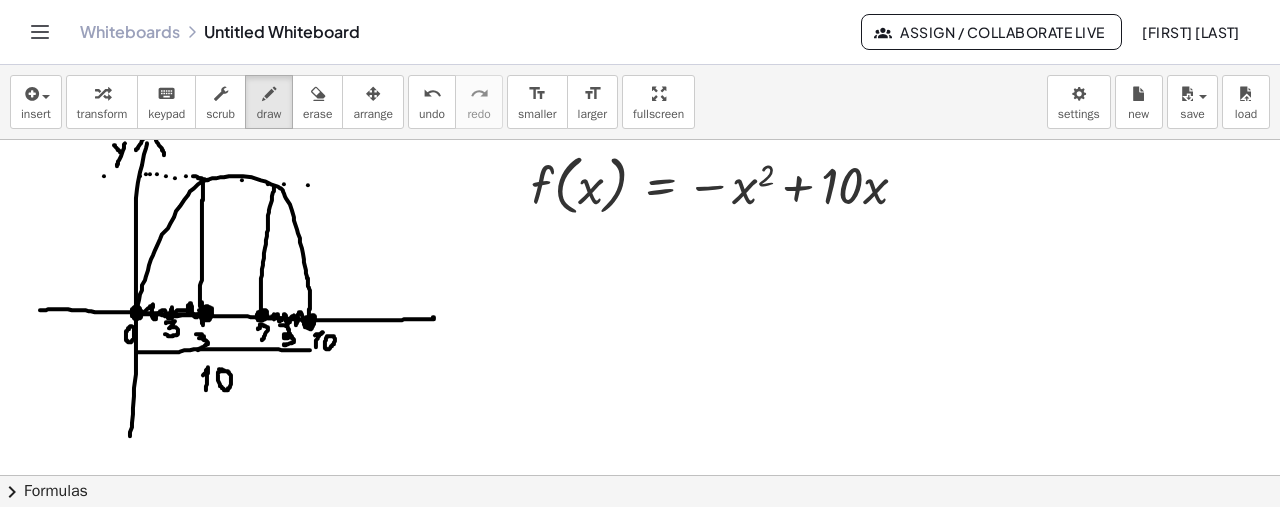 click at bounding box center (640, 476) 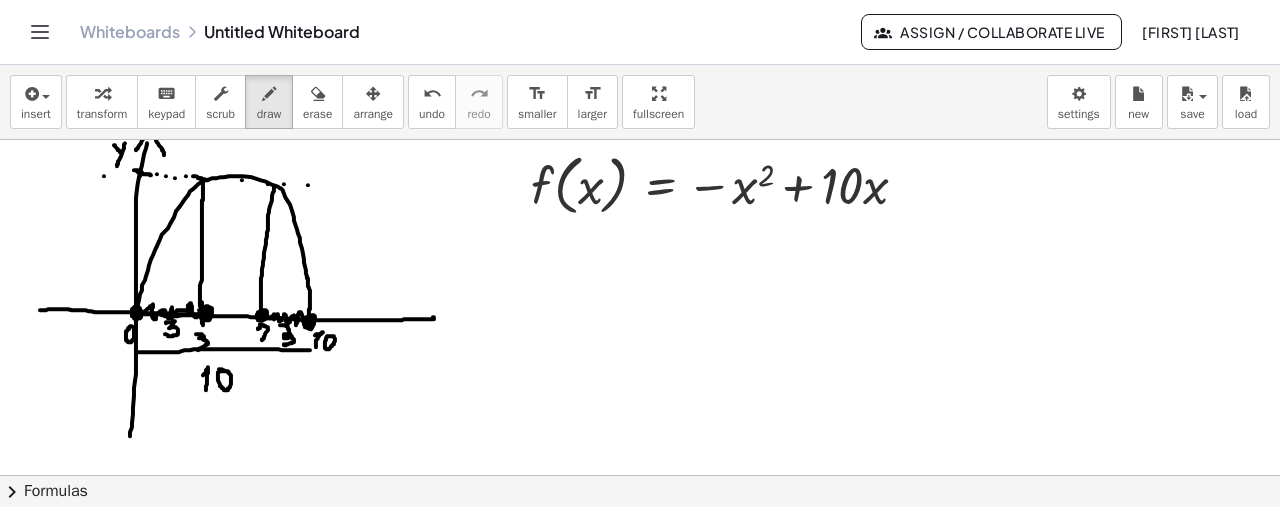 drag, startPoint x: 140, startPoint y: 172, endPoint x: 150, endPoint y: 174, distance: 10.198039 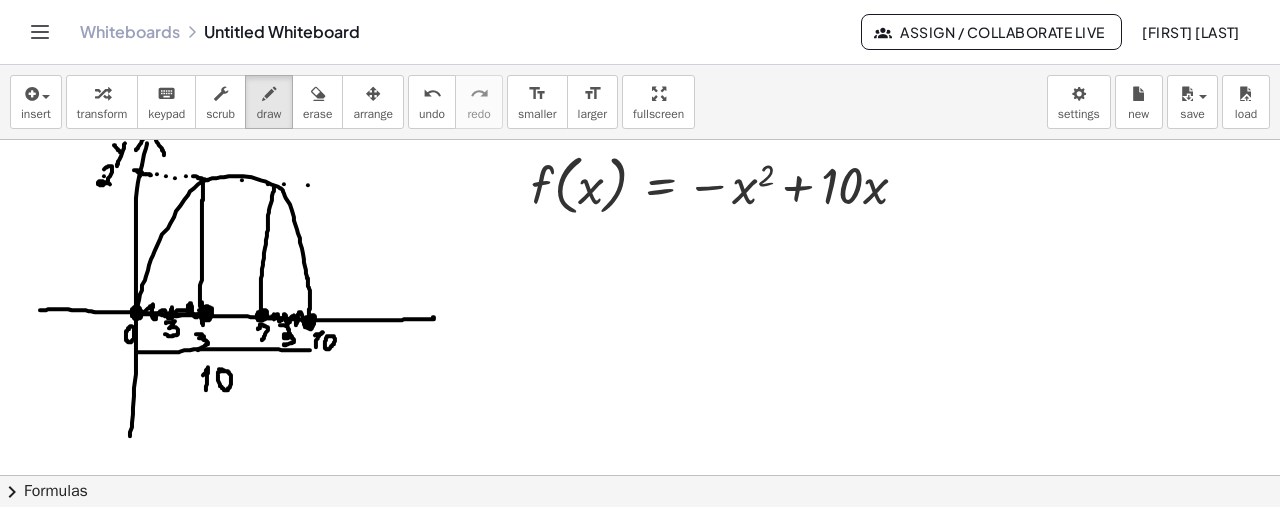 drag, startPoint x: 104, startPoint y: 168, endPoint x: 110, endPoint y: 183, distance: 16.155495 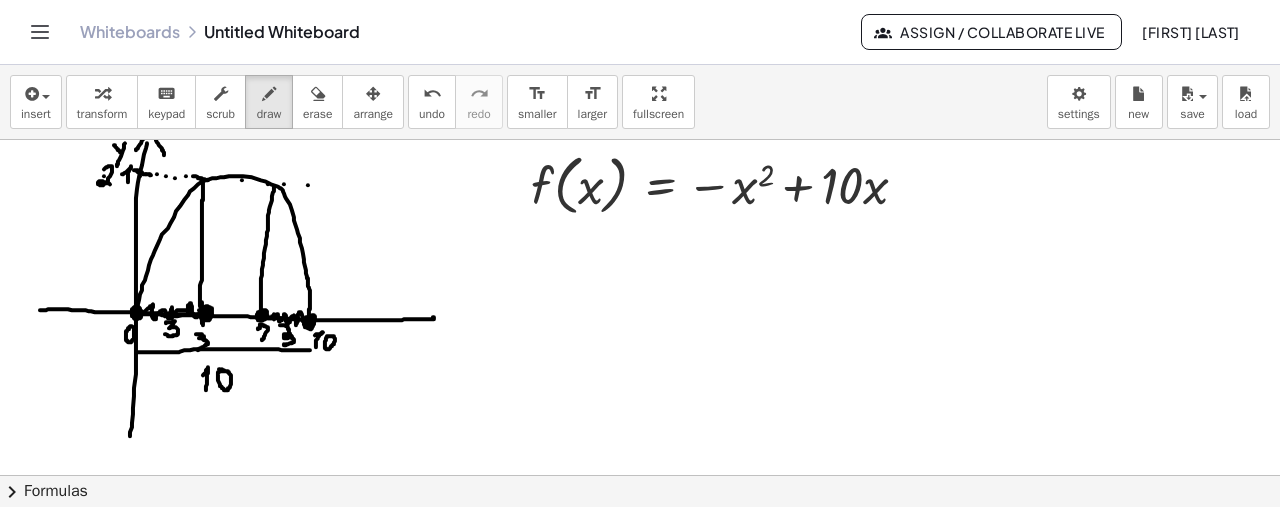 click at bounding box center [640, 476] 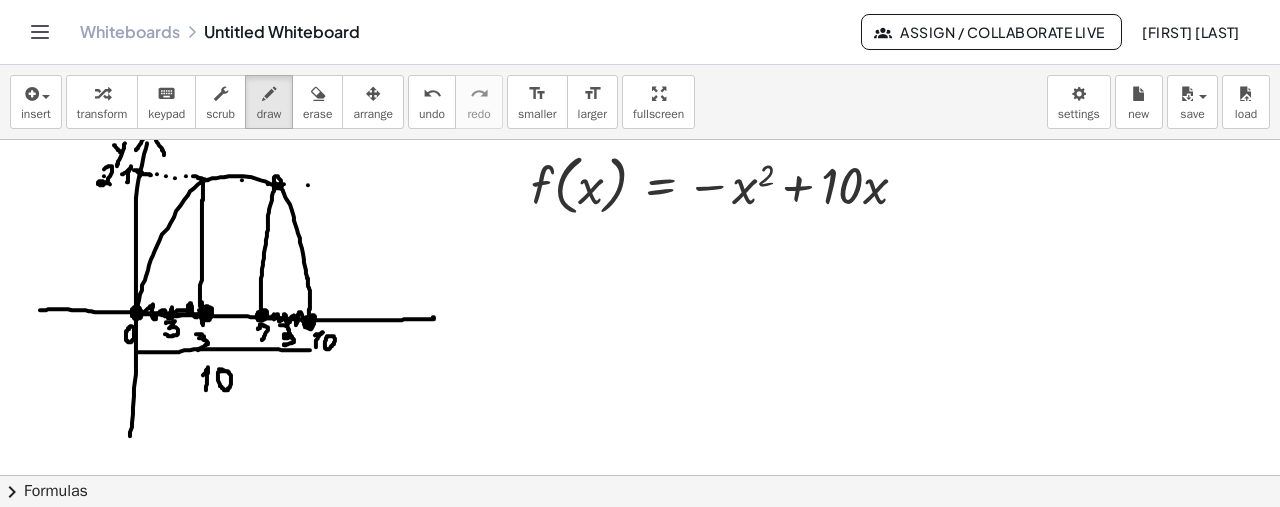 click at bounding box center [640, 476] 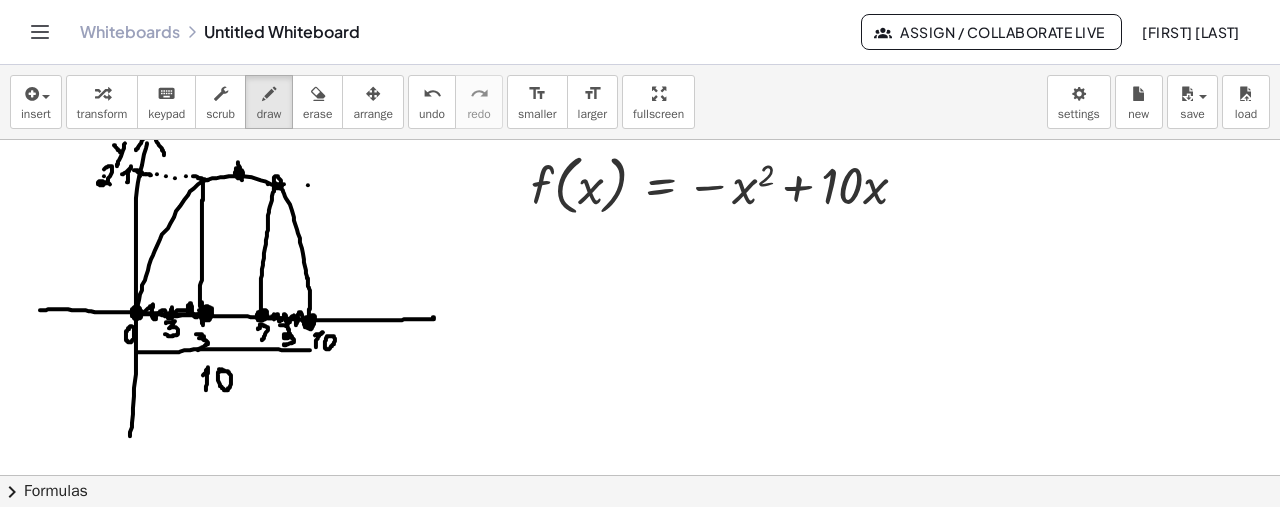 click at bounding box center (640, 476) 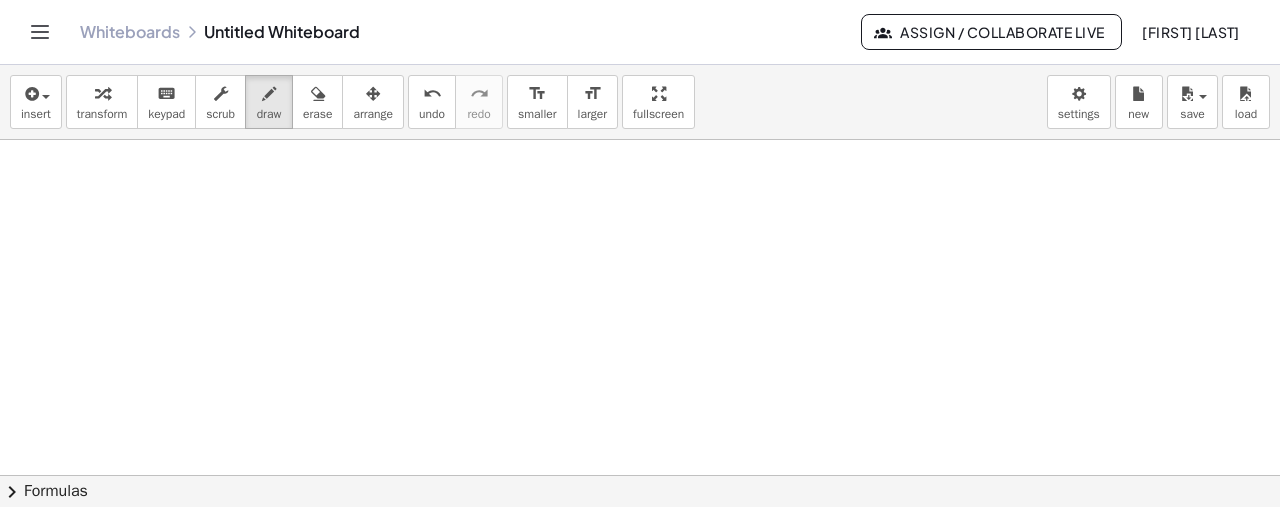 scroll, scrollTop: 316, scrollLeft: 0, axis: vertical 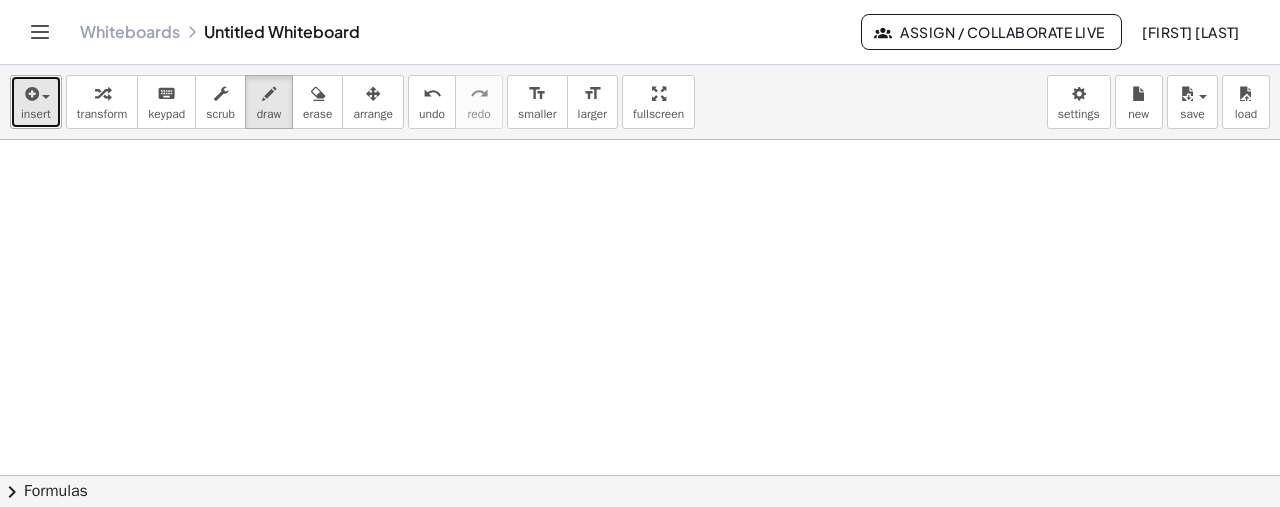 click on "insert" at bounding box center [36, 114] 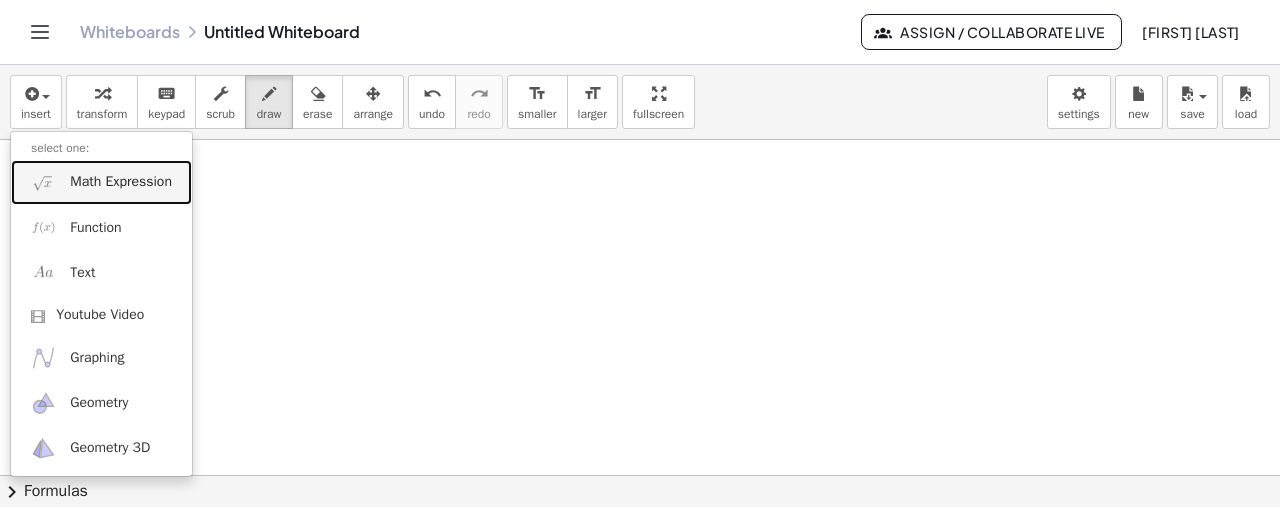 click on "Math Expression" at bounding box center (101, 182) 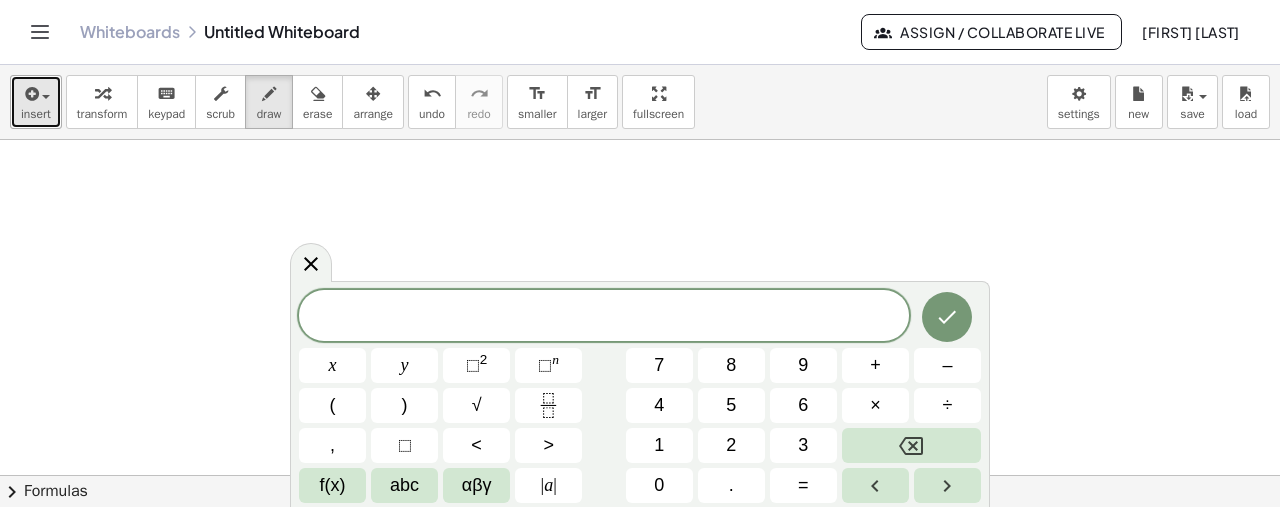 click on "insert" at bounding box center [36, 114] 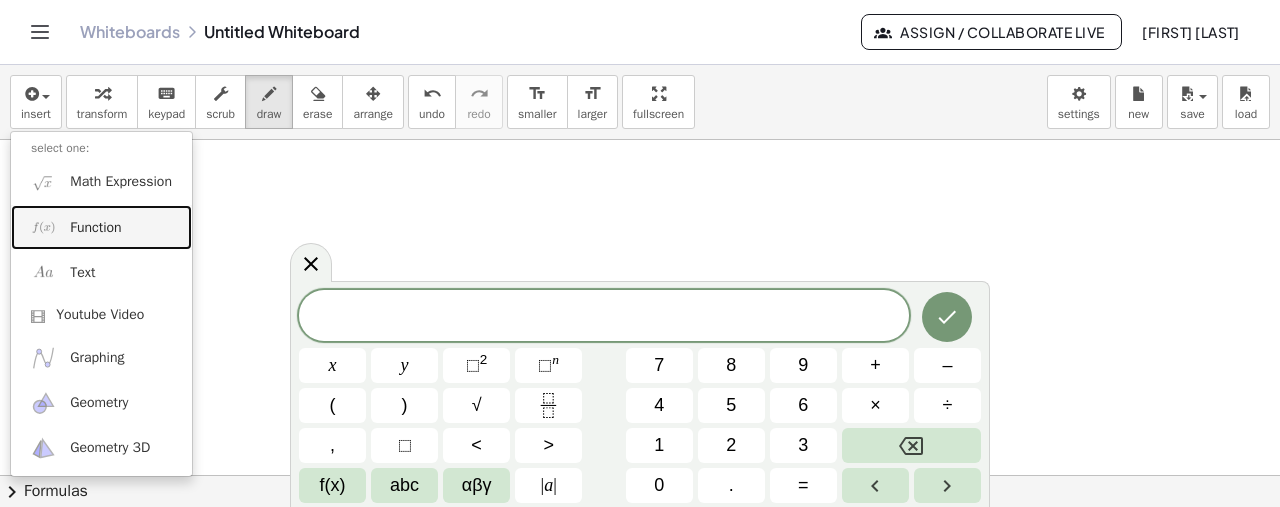 click on "Function" at bounding box center [95, 228] 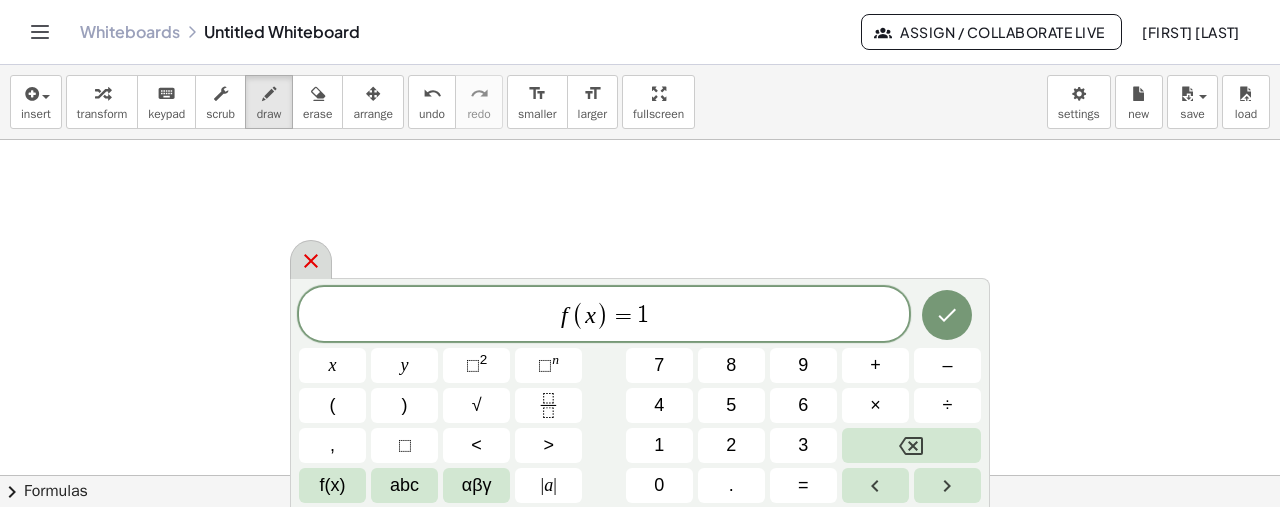 click 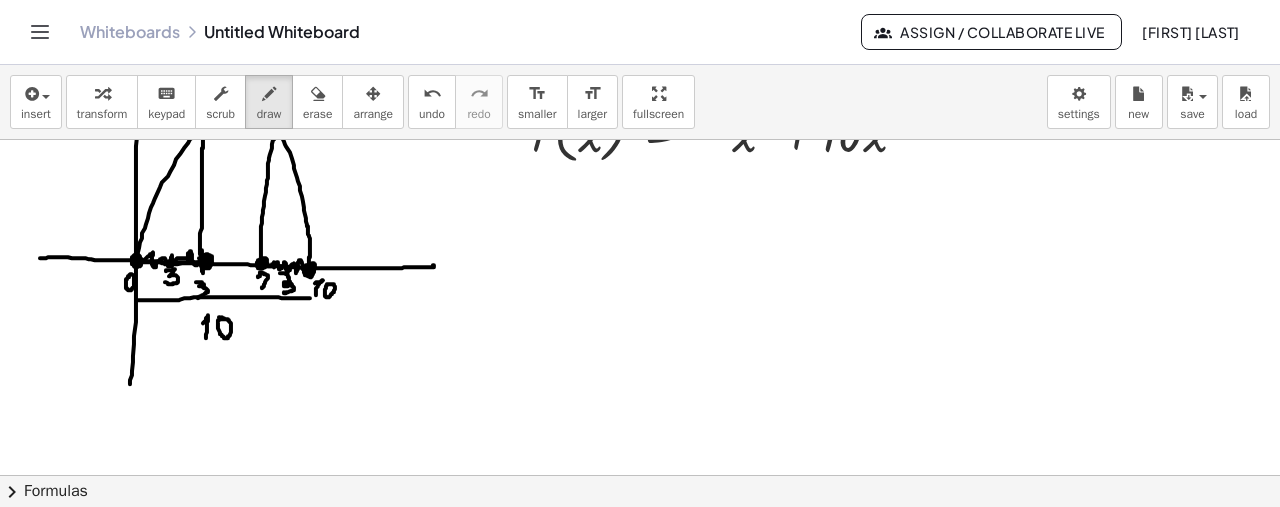 scroll, scrollTop: 0, scrollLeft: 0, axis: both 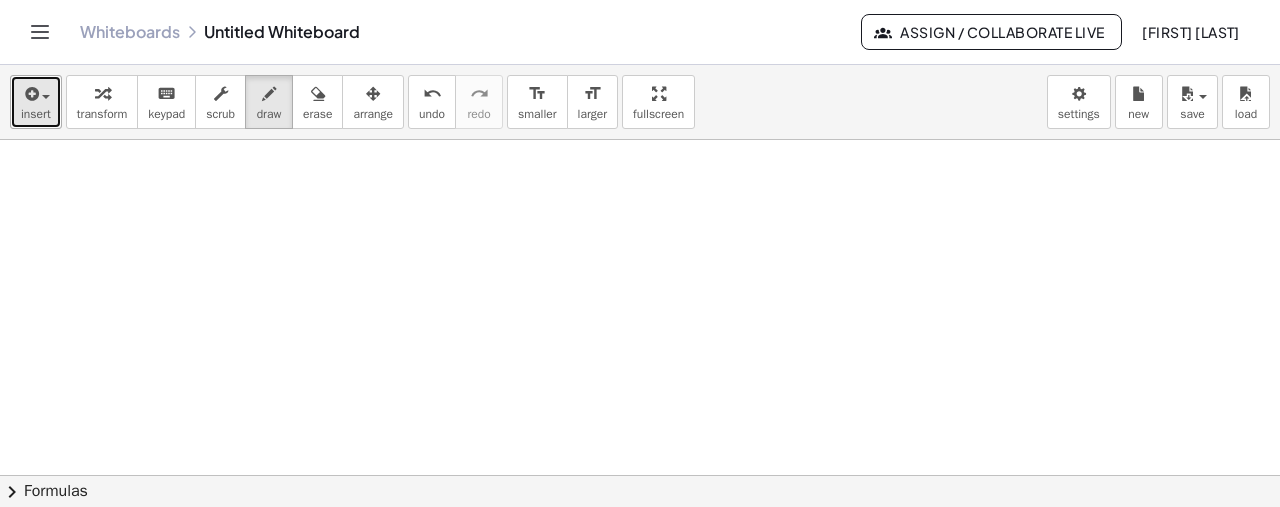 click at bounding box center [46, 97] 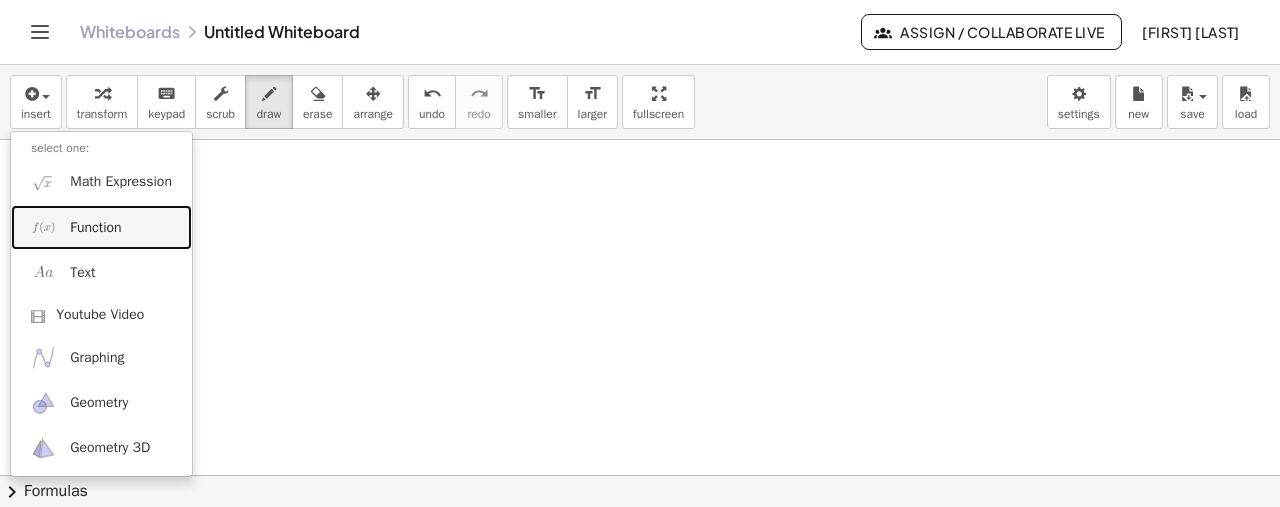 click on "Function" at bounding box center [101, 227] 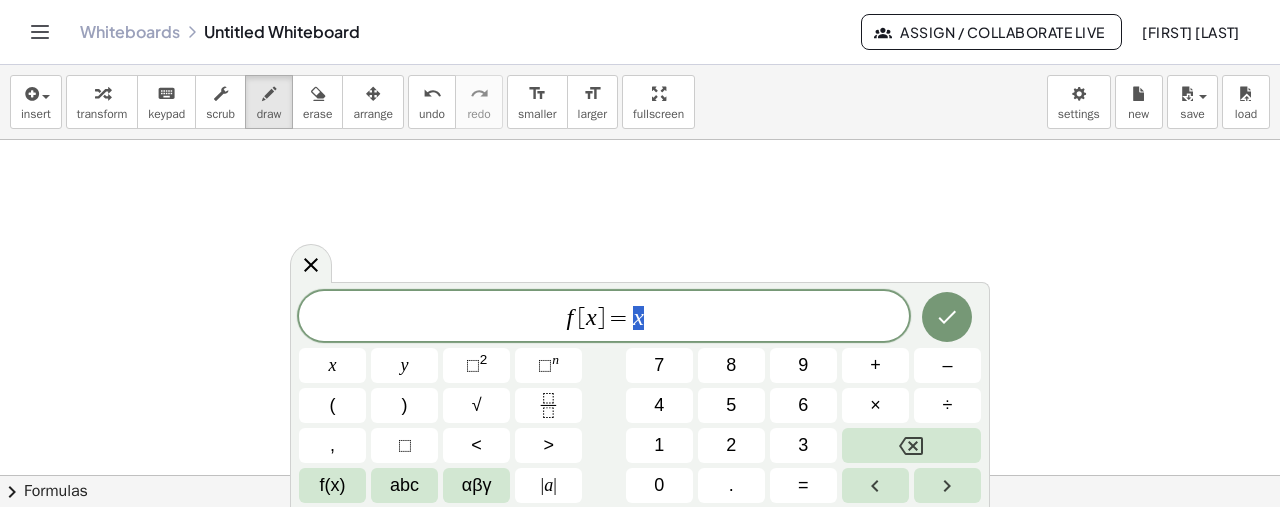 click on "]" at bounding box center (601, 318) 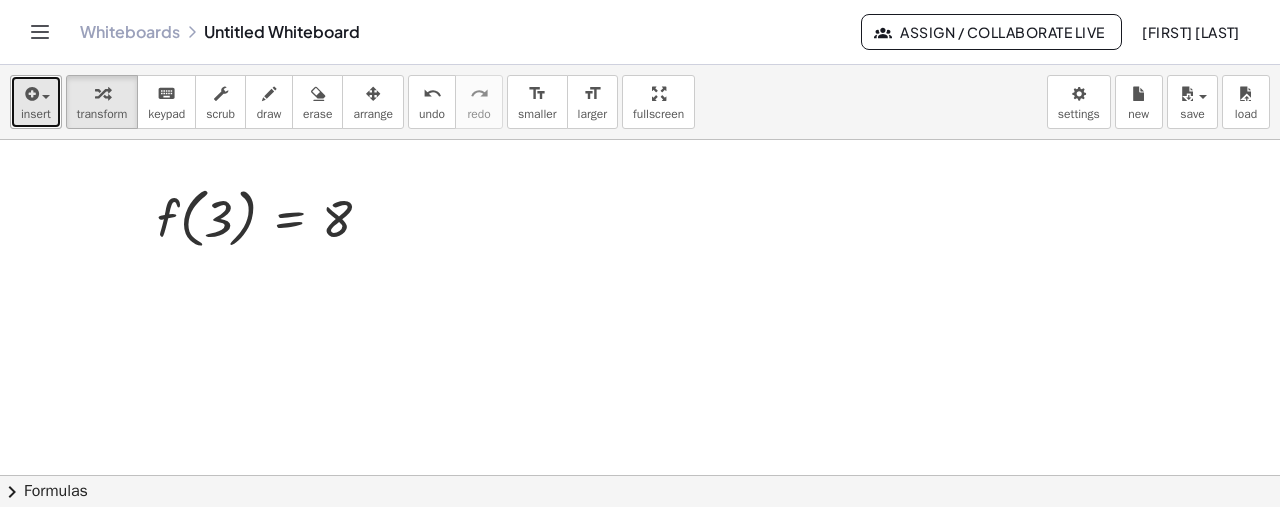 click at bounding box center (30, 94) 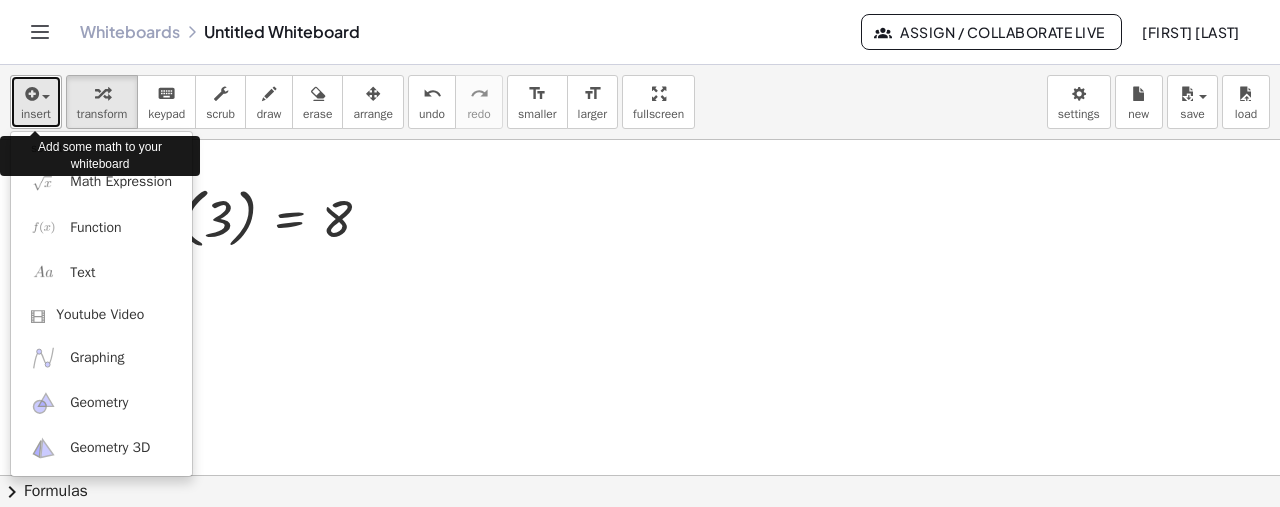 click at bounding box center [30, 94] 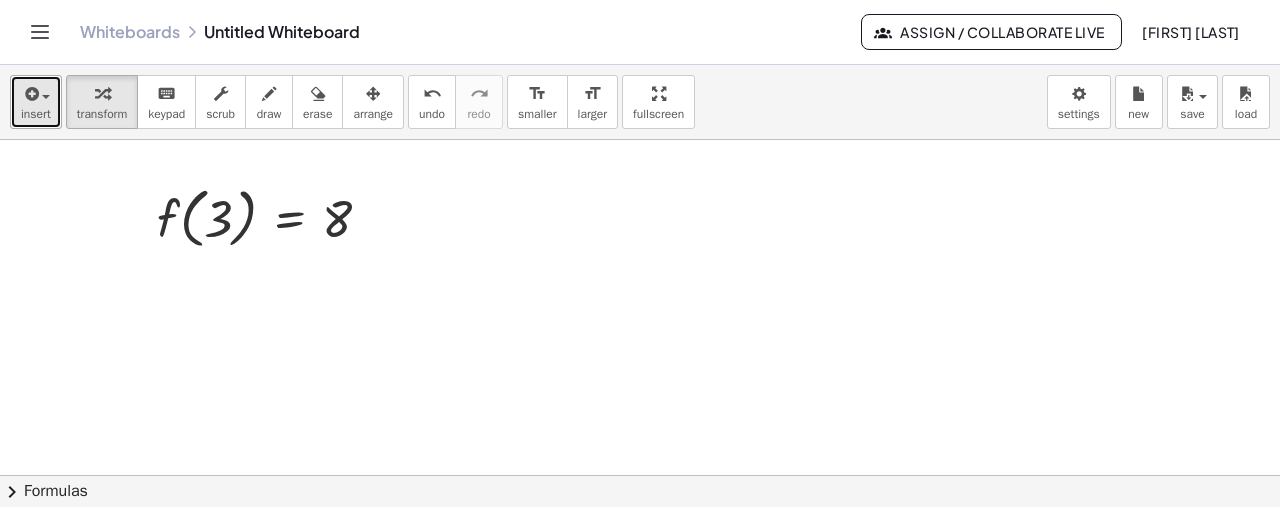 click at bounding box center [30, 94] 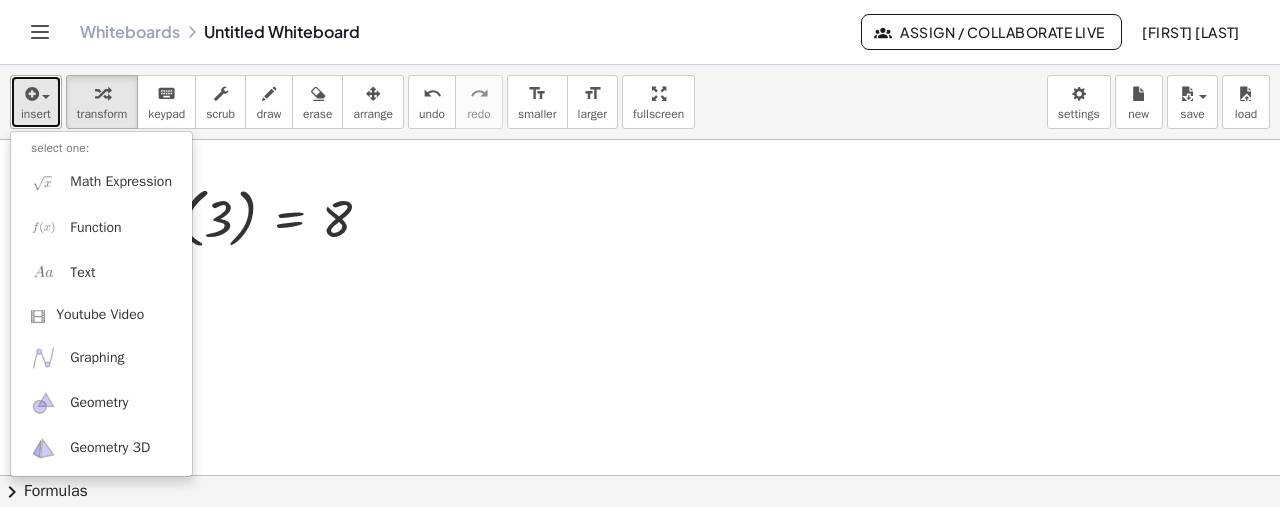 click on "insert" at bounding box center (36, 114) 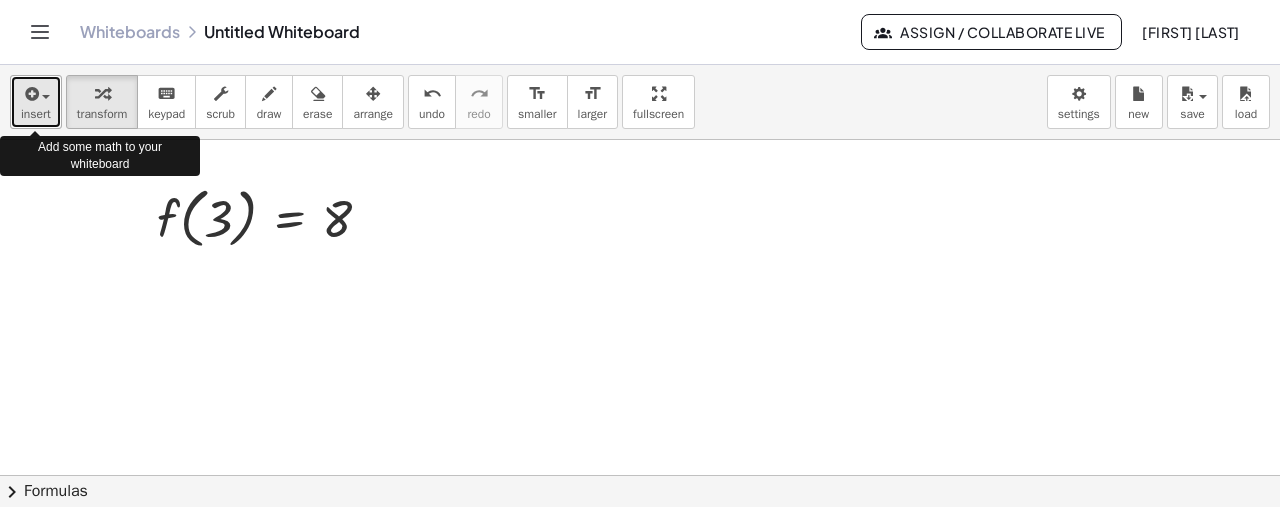 click on "insert" at bounding box center [36, 114] 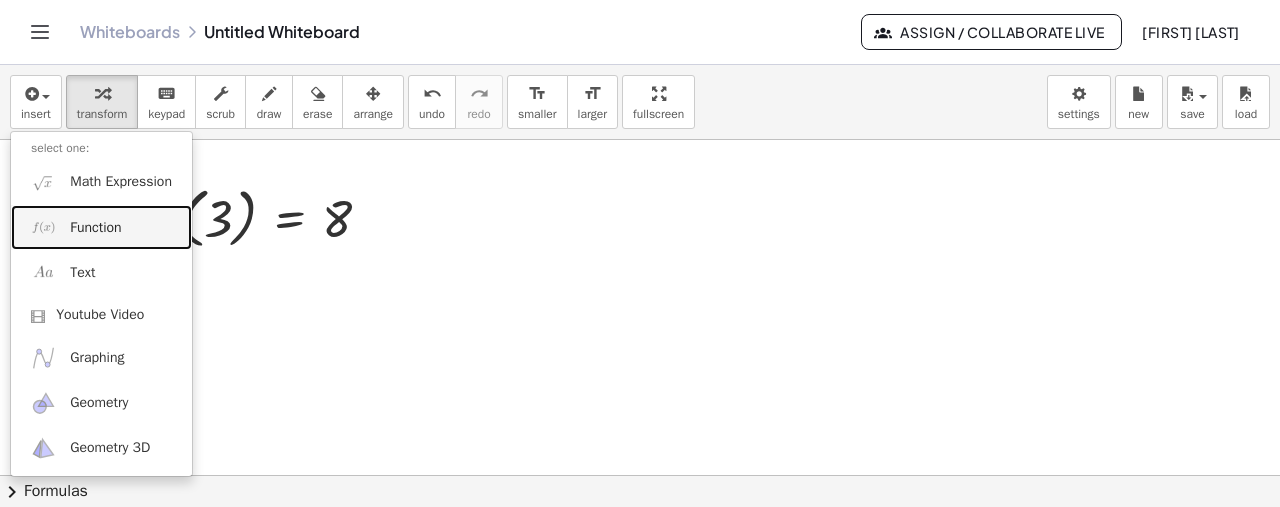 click on "Function" at bounding box center [95, 228] 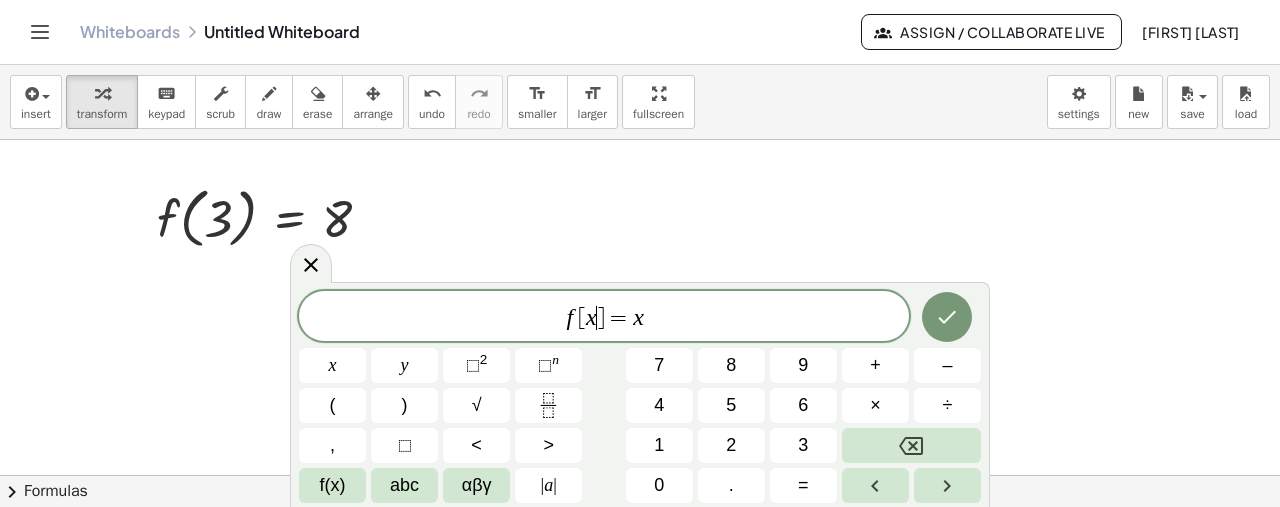 click on "]" at bounding box center [601, 318] 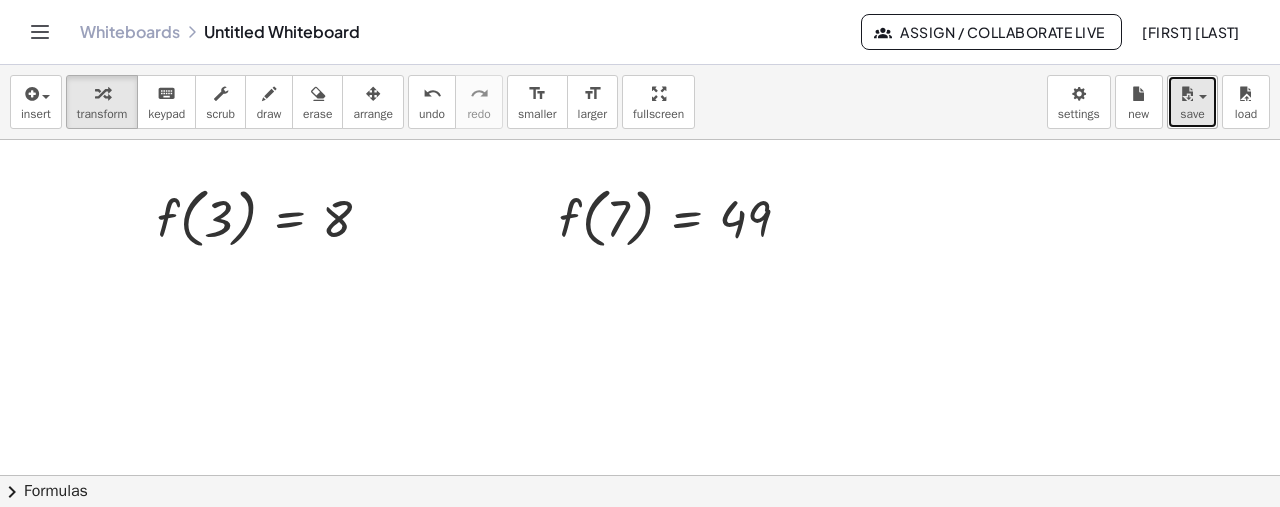 click on "save" at bounding box center [1192, 114] 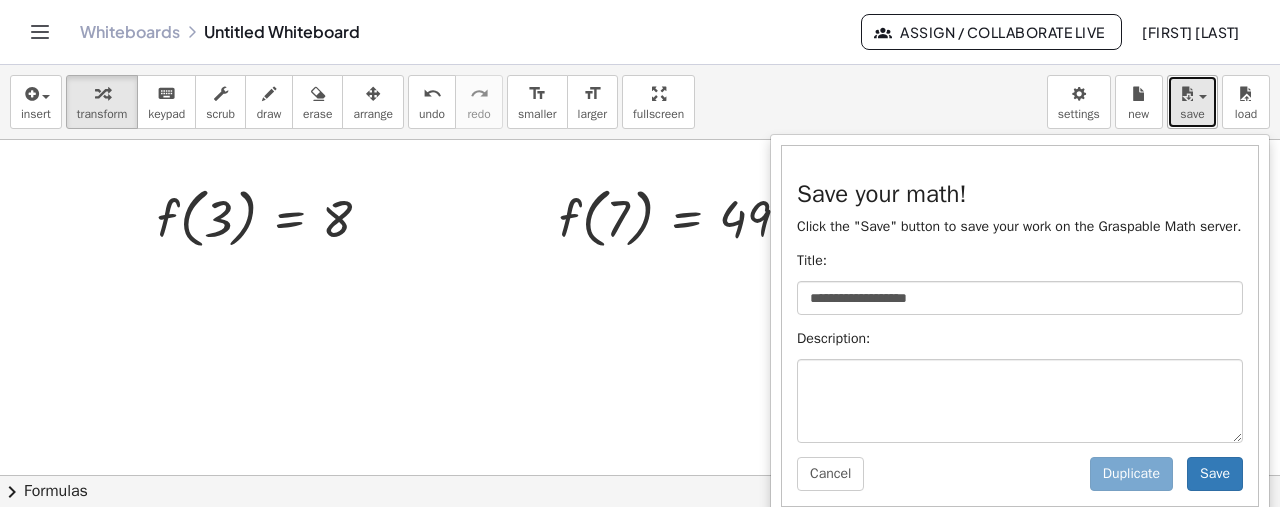 click at bounding box center (1197, 96) 